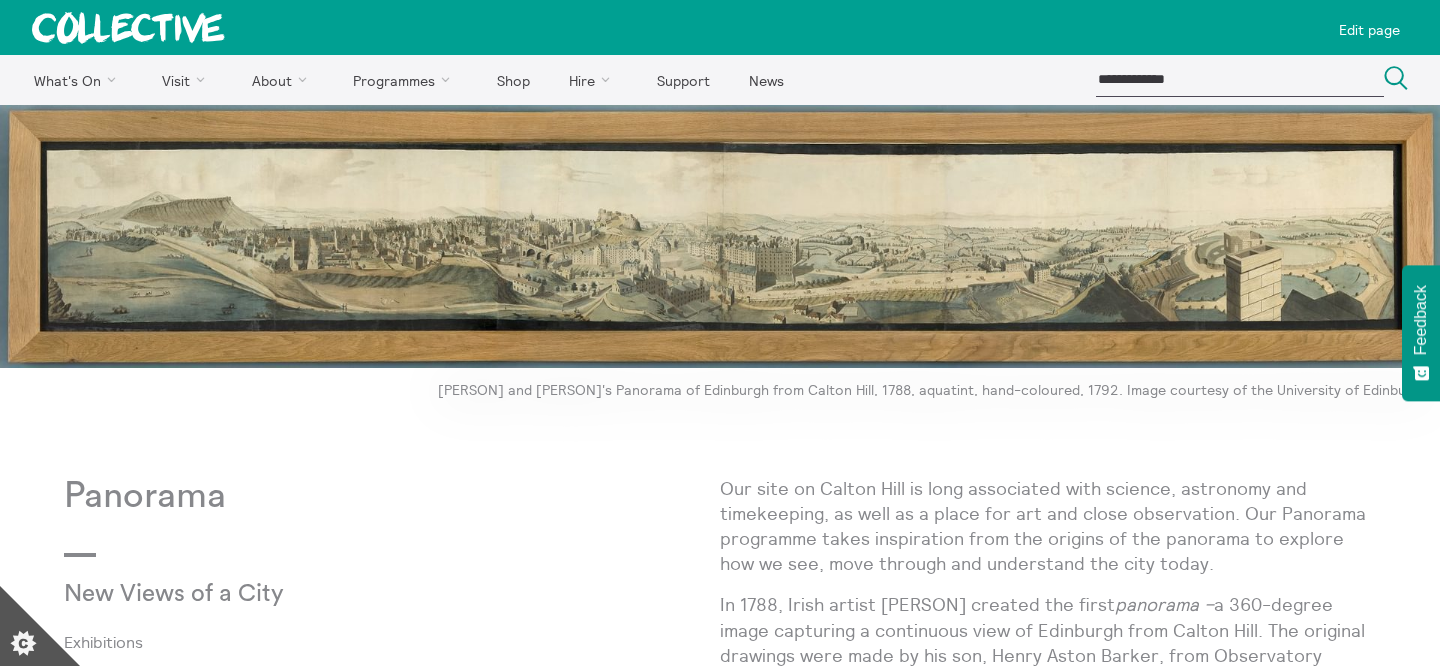 scroll, scrollTop: 0, scrollLeft: 0, axis: both 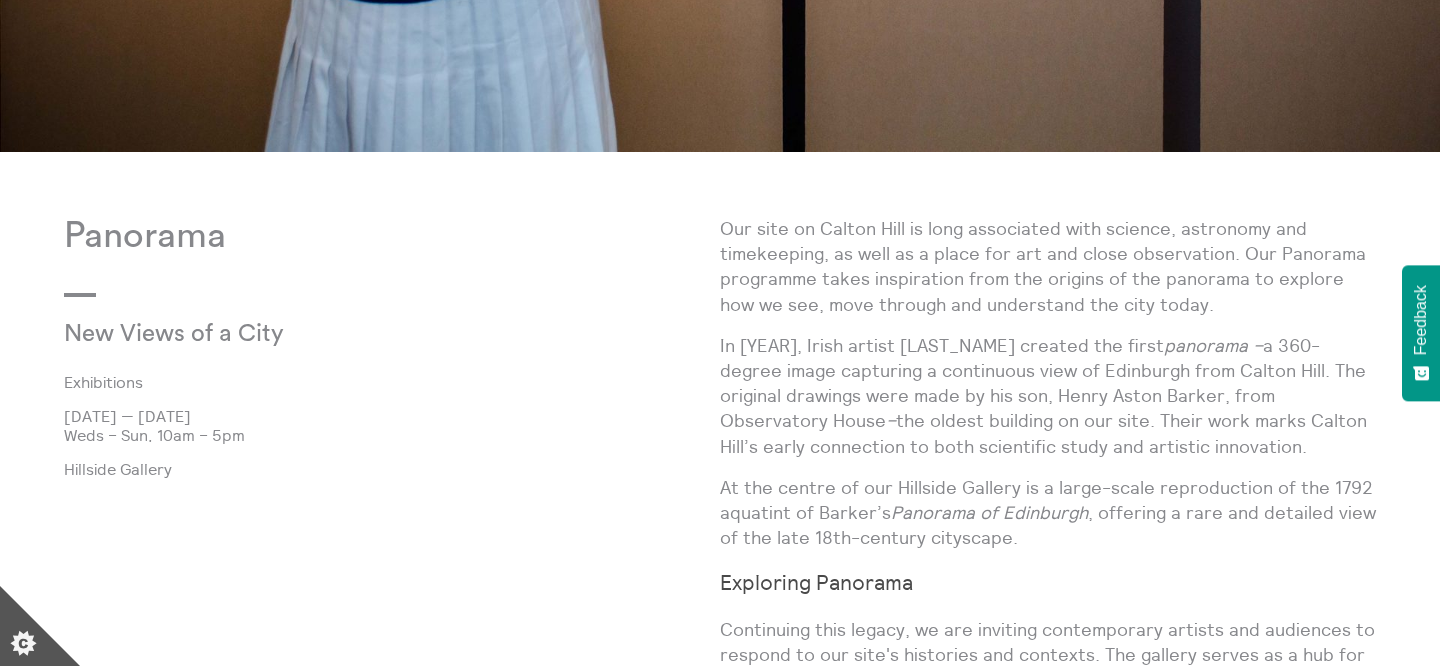 click on "Our site on Calton Hill is long associated with science, astronomy and timekeeping, as well as a place for art and close observation. Our Panorama programme takes inspiration from the origins of the panorama to explore how we see, move through and understand the city today." at bounding box center (1048, 266) 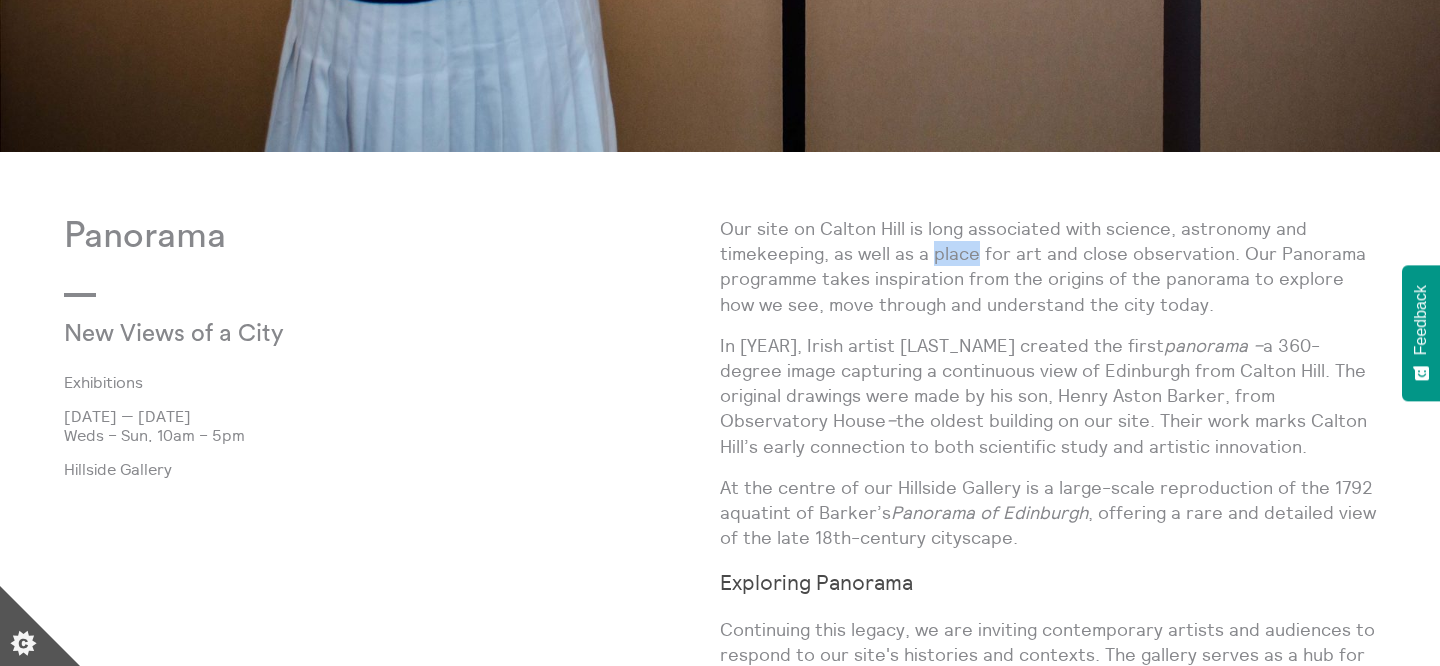 click on "Our site on Calton Hill is long associated with science, astronomy and timekeeping, as well as a place for art and close observation. Our Panorama programme takes inspiration from the origins of the panorama to explore how we see, move through and understand the city today." at bounding box center [1048, 266] 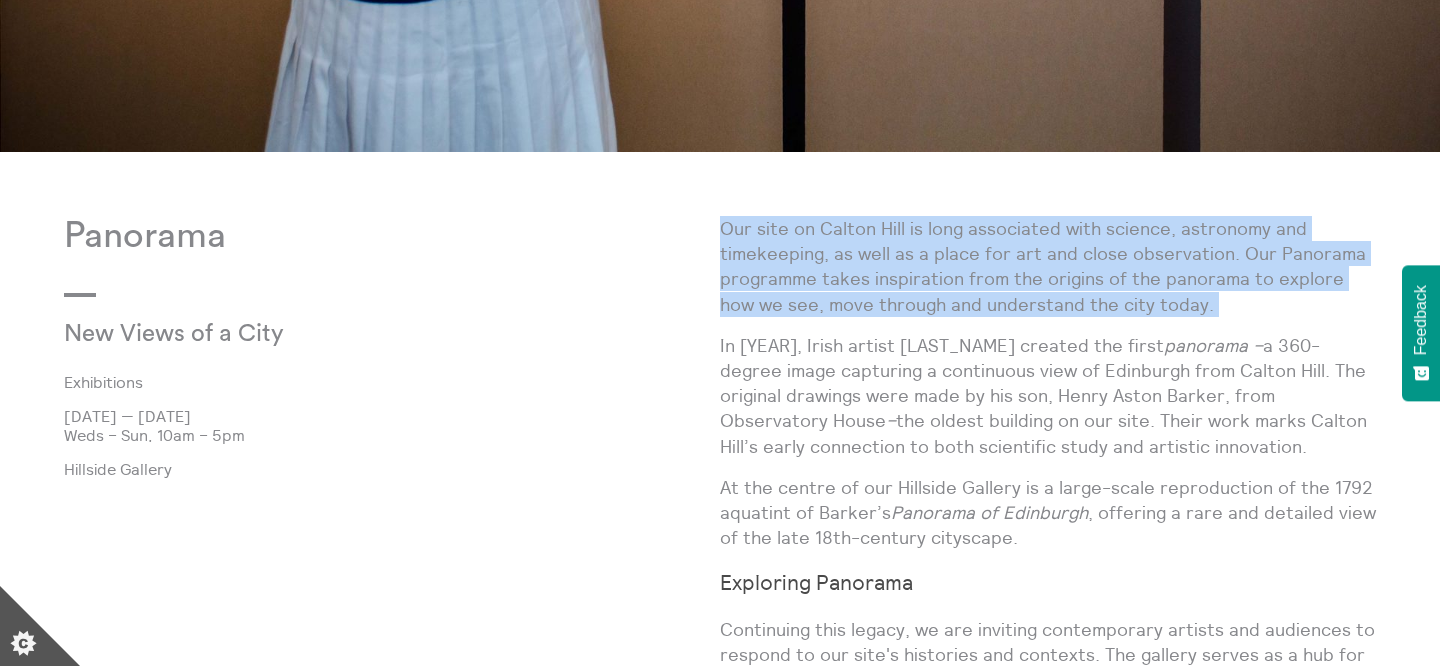 click on "In 1788, Irish artist Robert Barker created the first  panorama –  a 360-degree image capturing a continuous view of Edinburgh from Calton Hill. The original drawings were made by his son, Henry Aston Barker, from Observatory House  –  the oldest building on our site. Their work marks Calton Hill’s early connection to both scientific study and artistic innovation." at bounding box center [1048, 396] 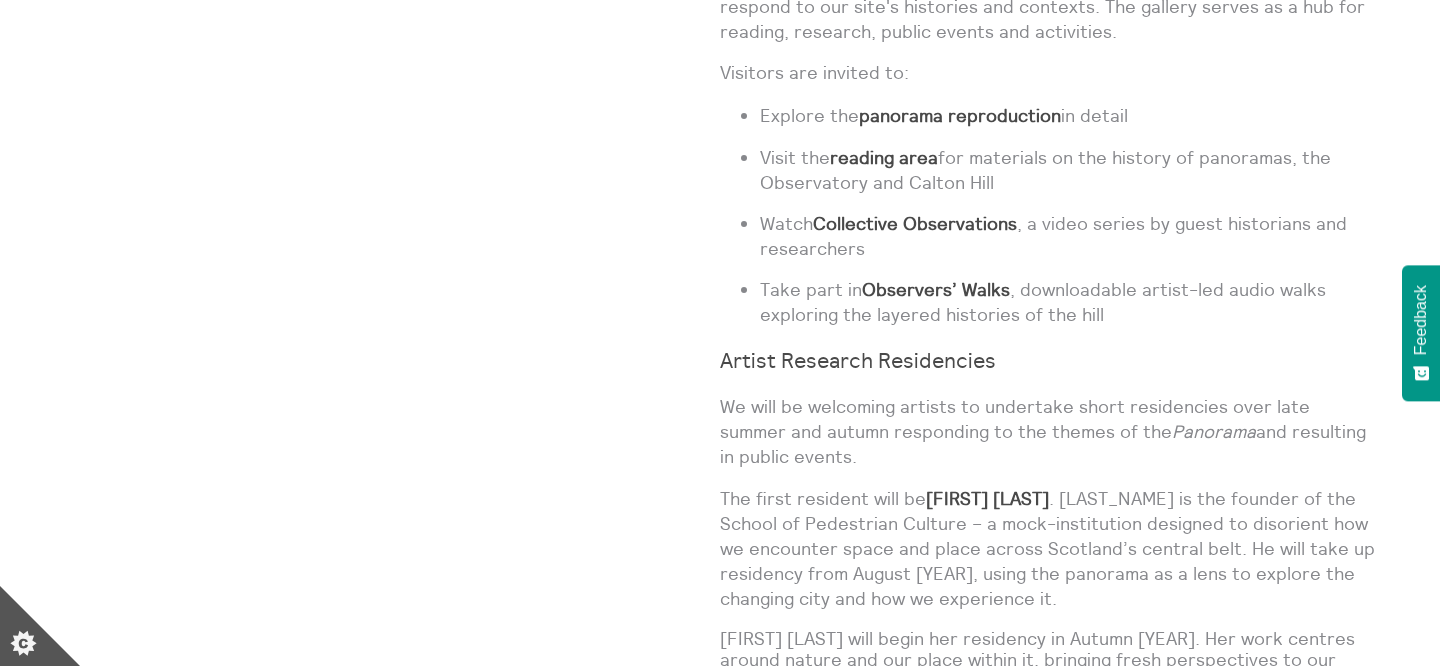 scroll, scrollTop: 1566, scrollLeft: 0, axis: vertical 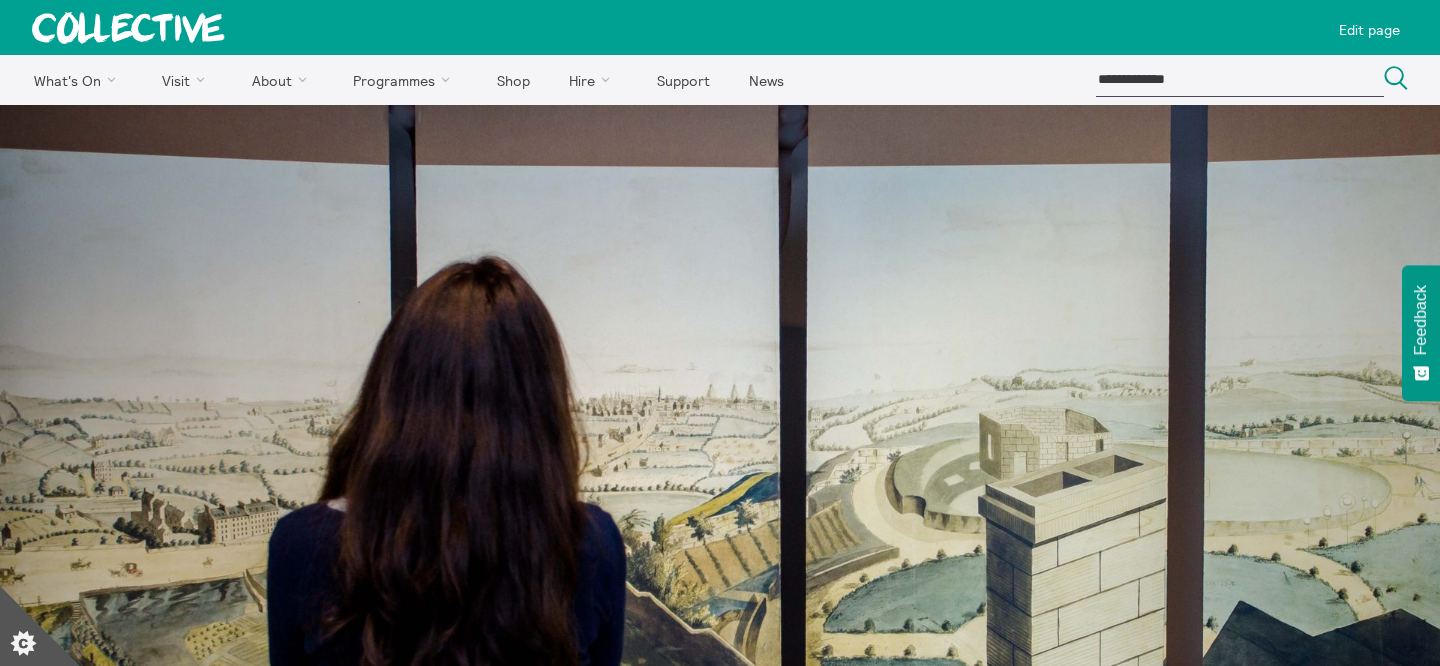 click at bounding box center (128, 28) 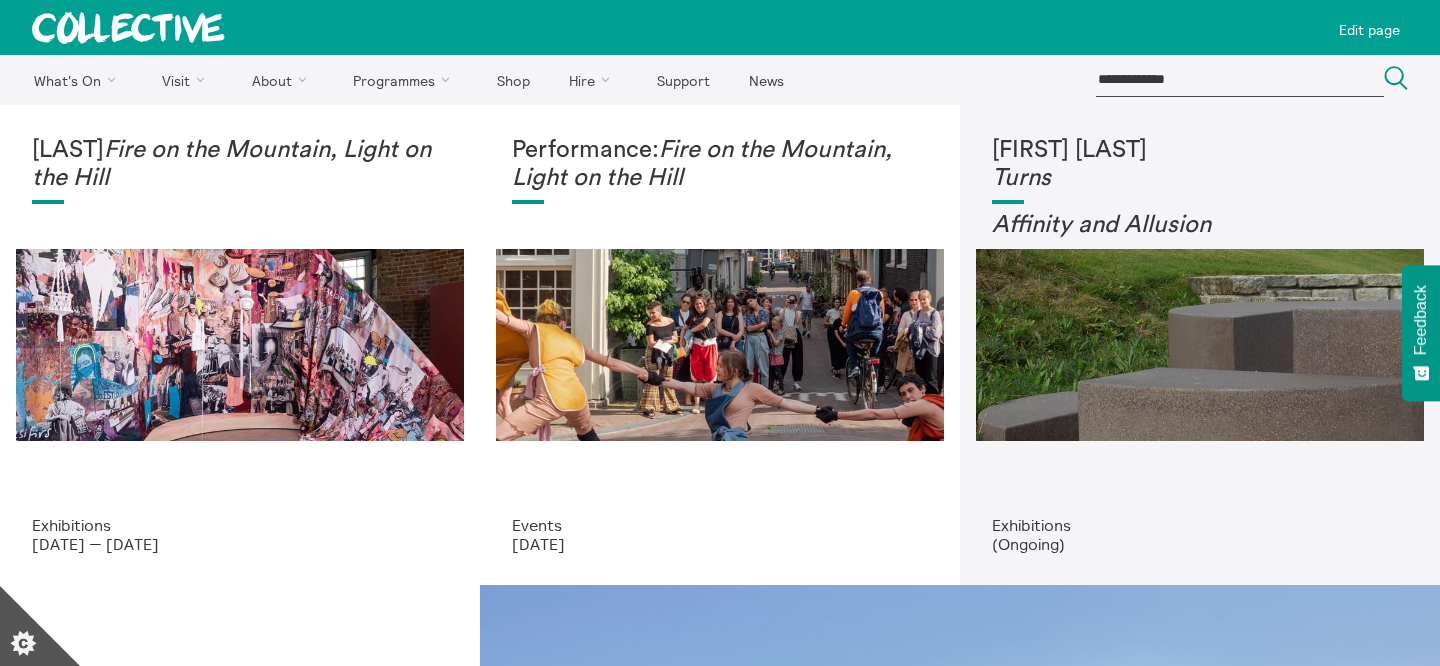 scroll, scrollTop: 0, scrollLeft: 0, axis: both 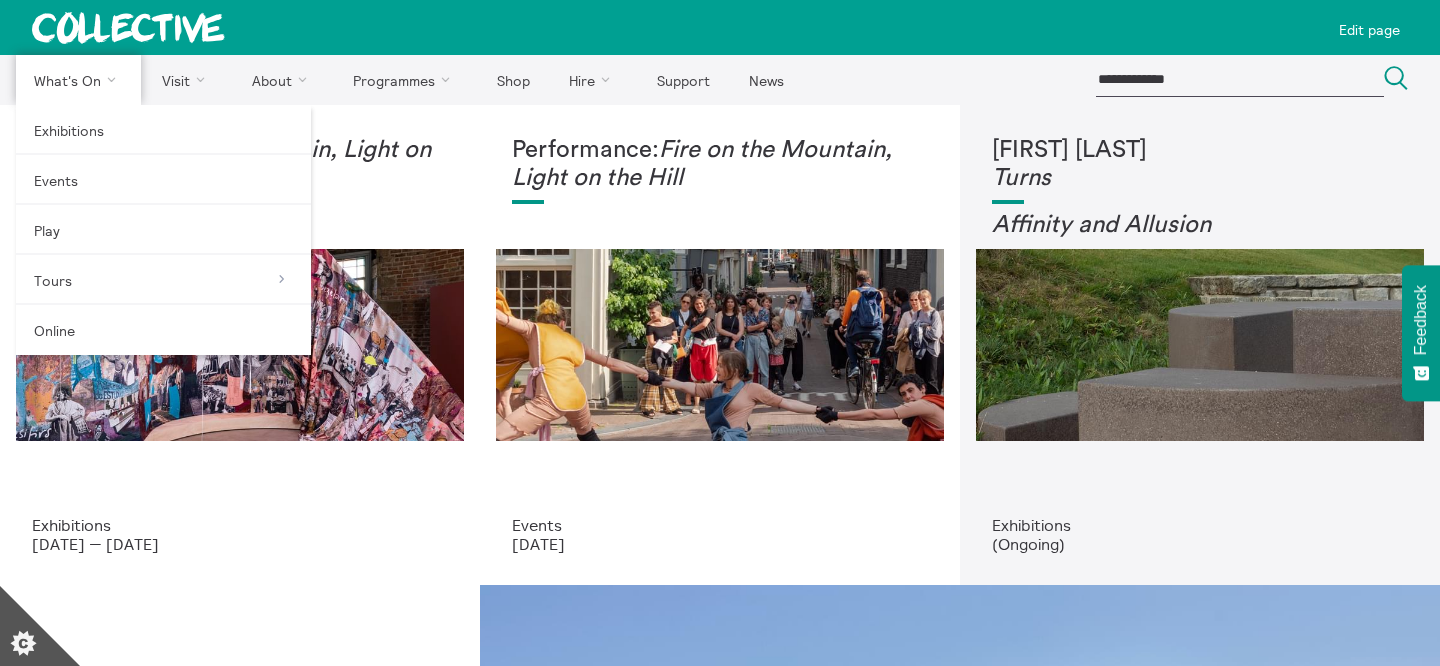 click on "What's On" at bounding box center (78, 80) 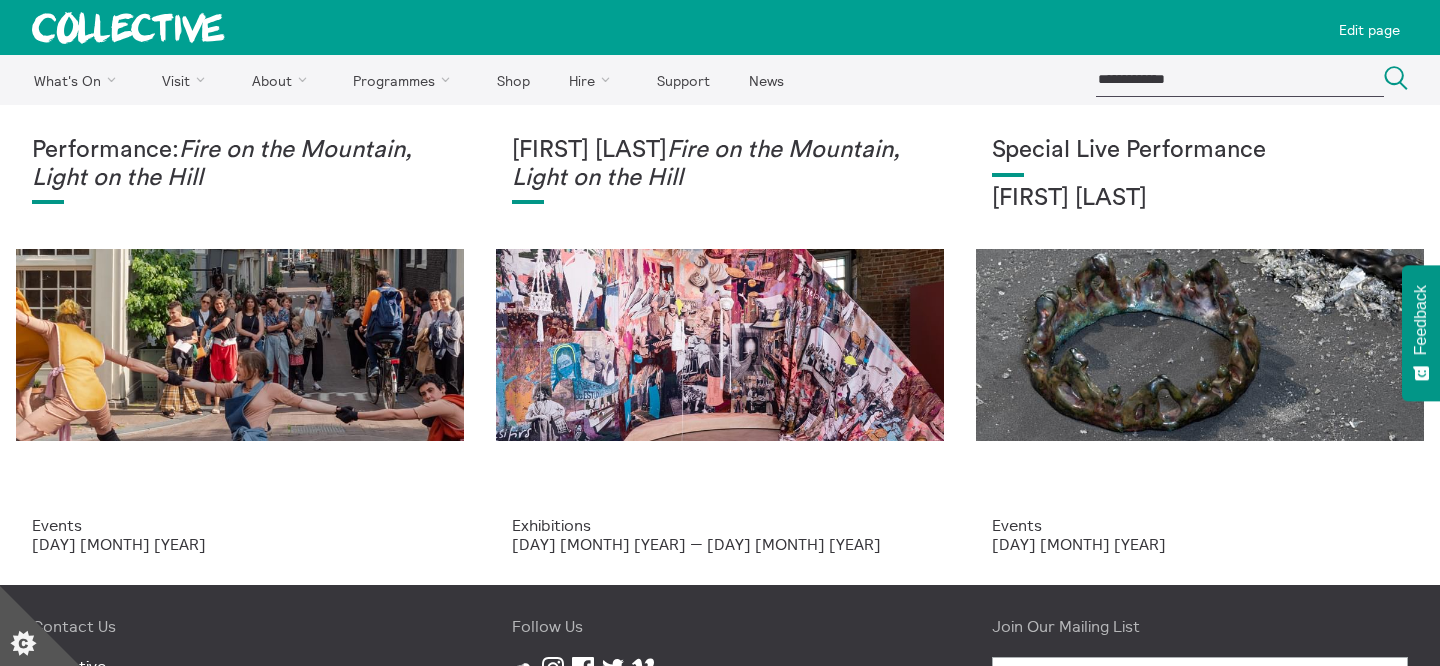 scroll, scrollTop: 0, scrollLeft: 0, axis: both 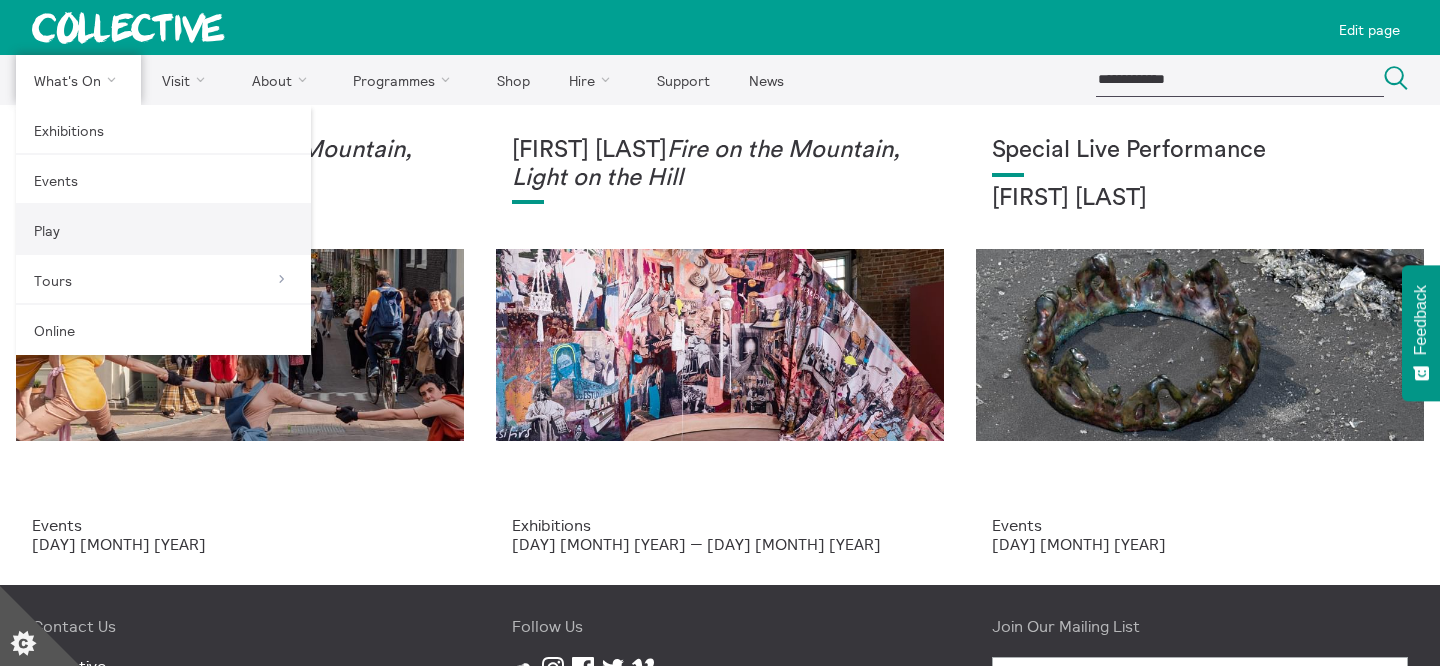 click on "Play" at bounding box center (163, 230) 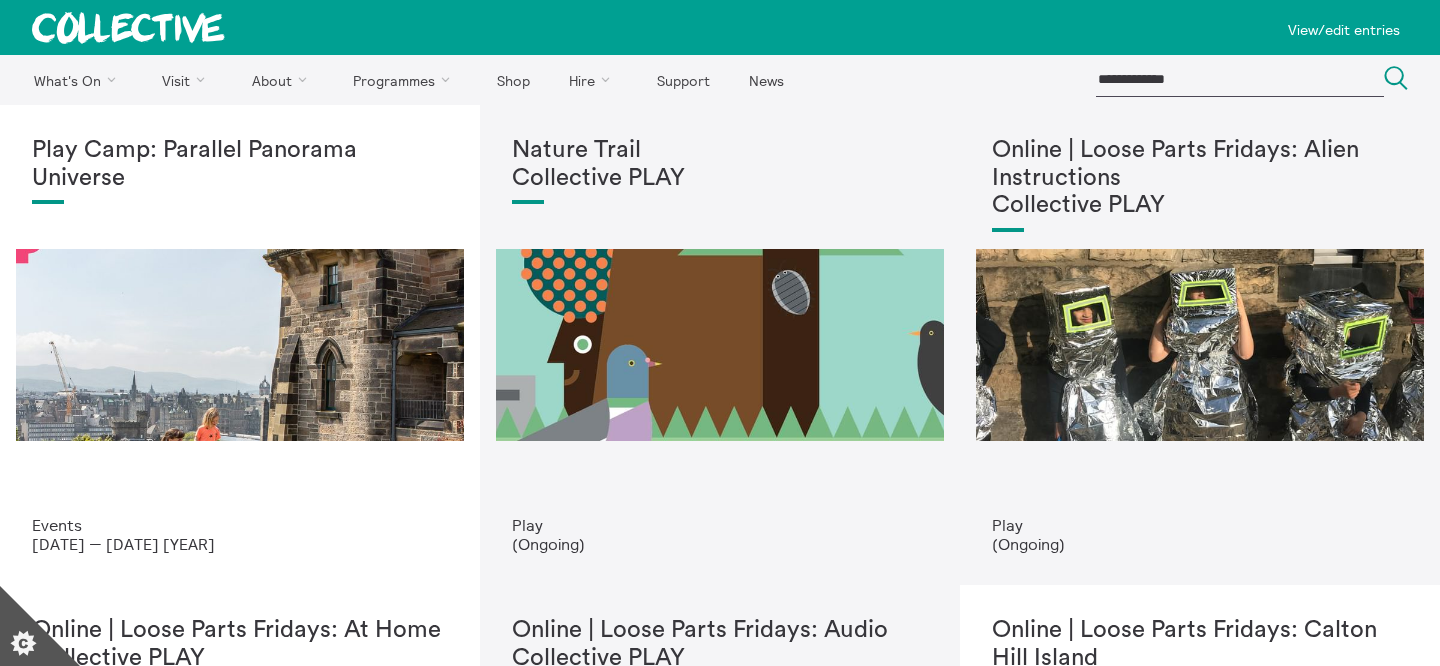 scroll, scrollTop: 0, scrollLeft: 0, axis: both 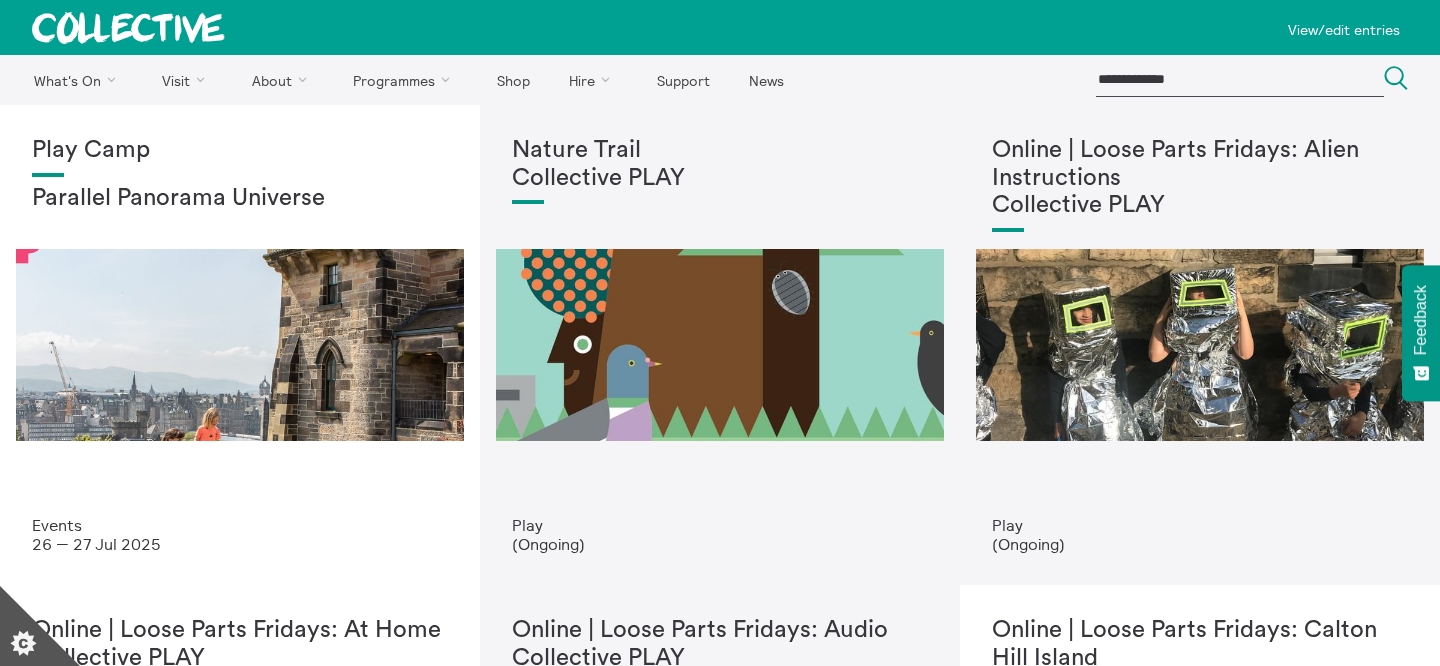 click at bounding box center (128, 28) 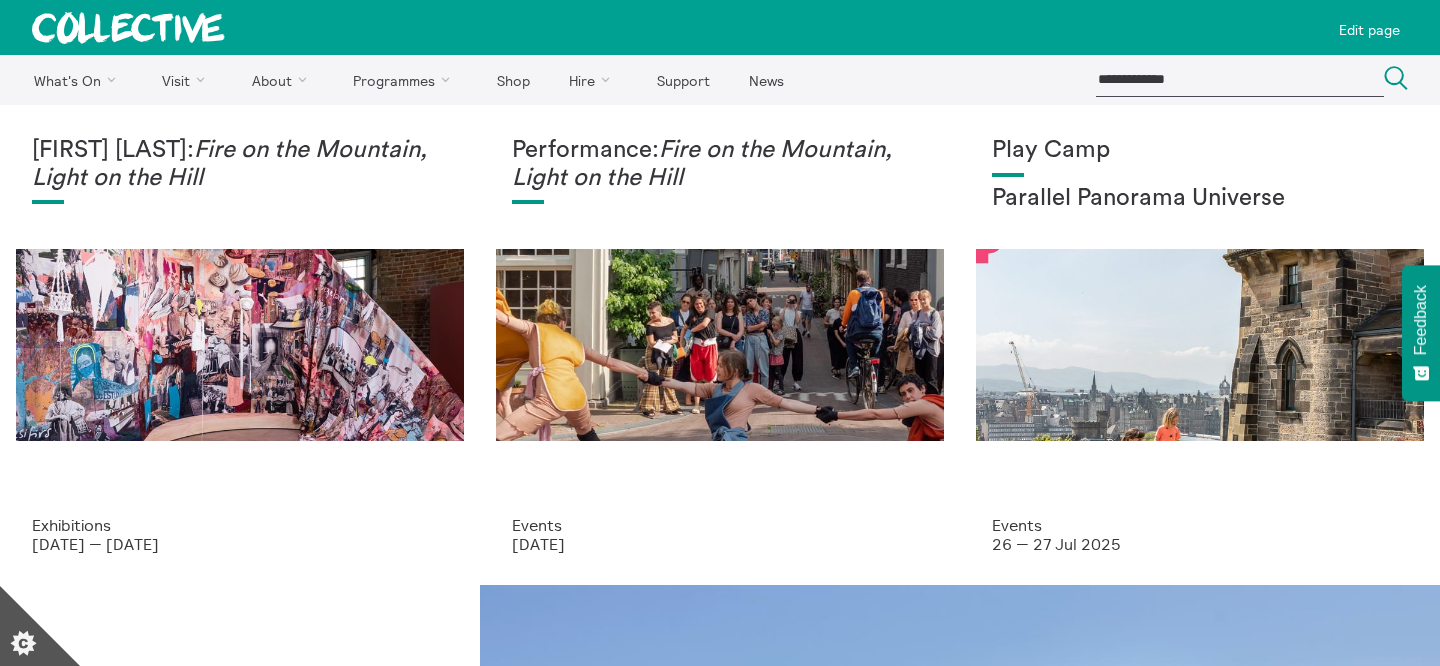 scroll, scrollTop: 0, scrollLeft: 0, axis: both 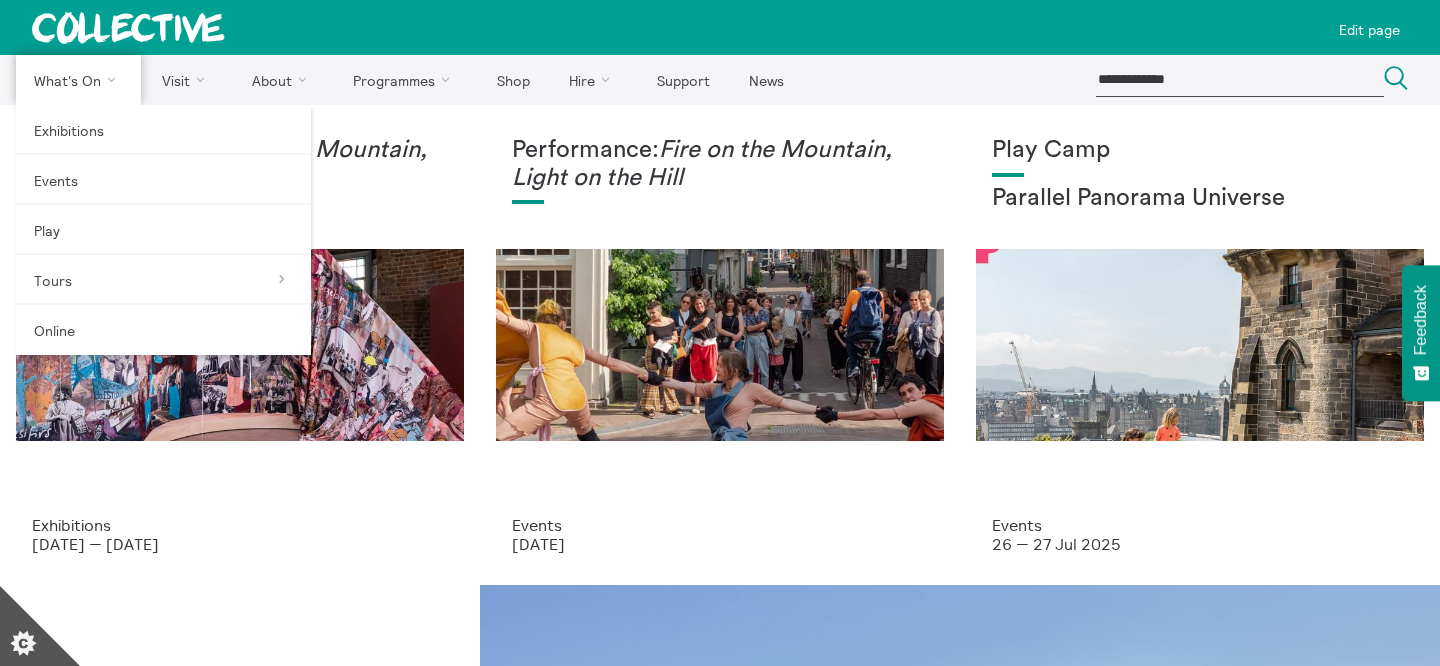 click on "What's On" at bounding box center [78, 80] 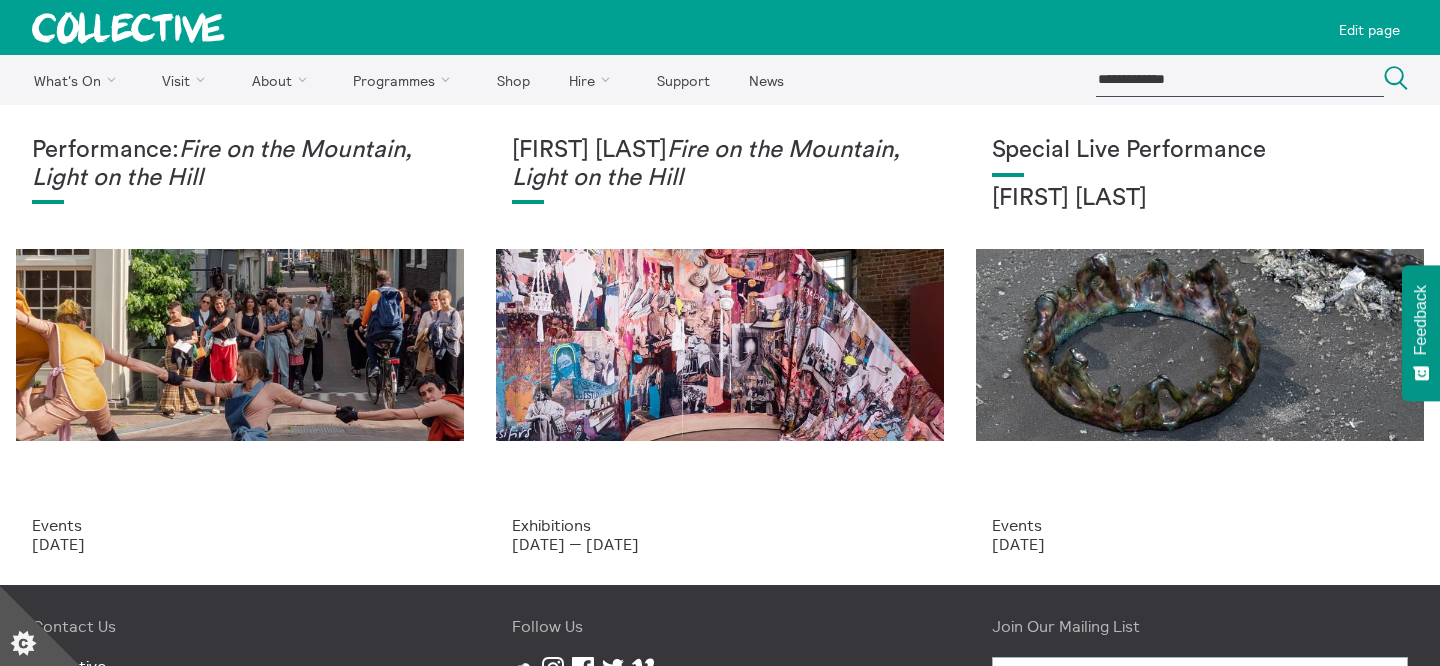 scroll, scrollTop: 0, scrollLeft: 0, axis: both 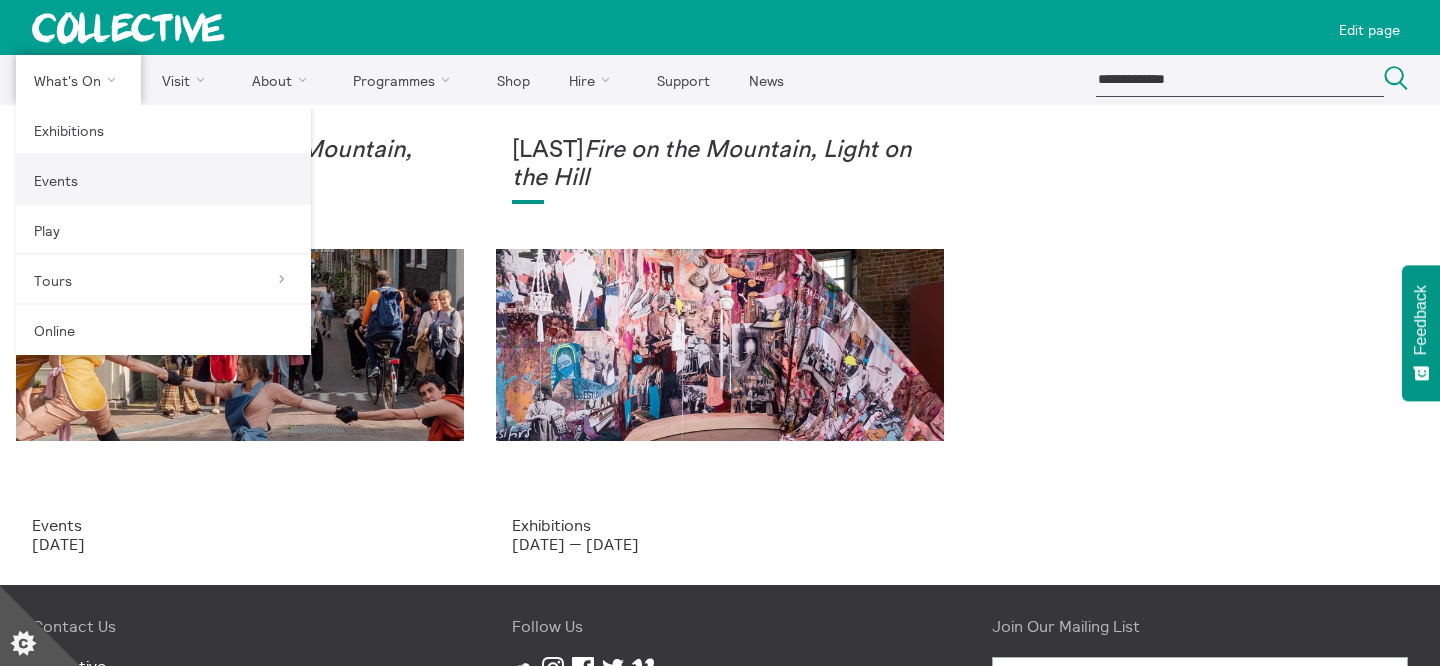 click on "Events" at bounding box center [163, 180] 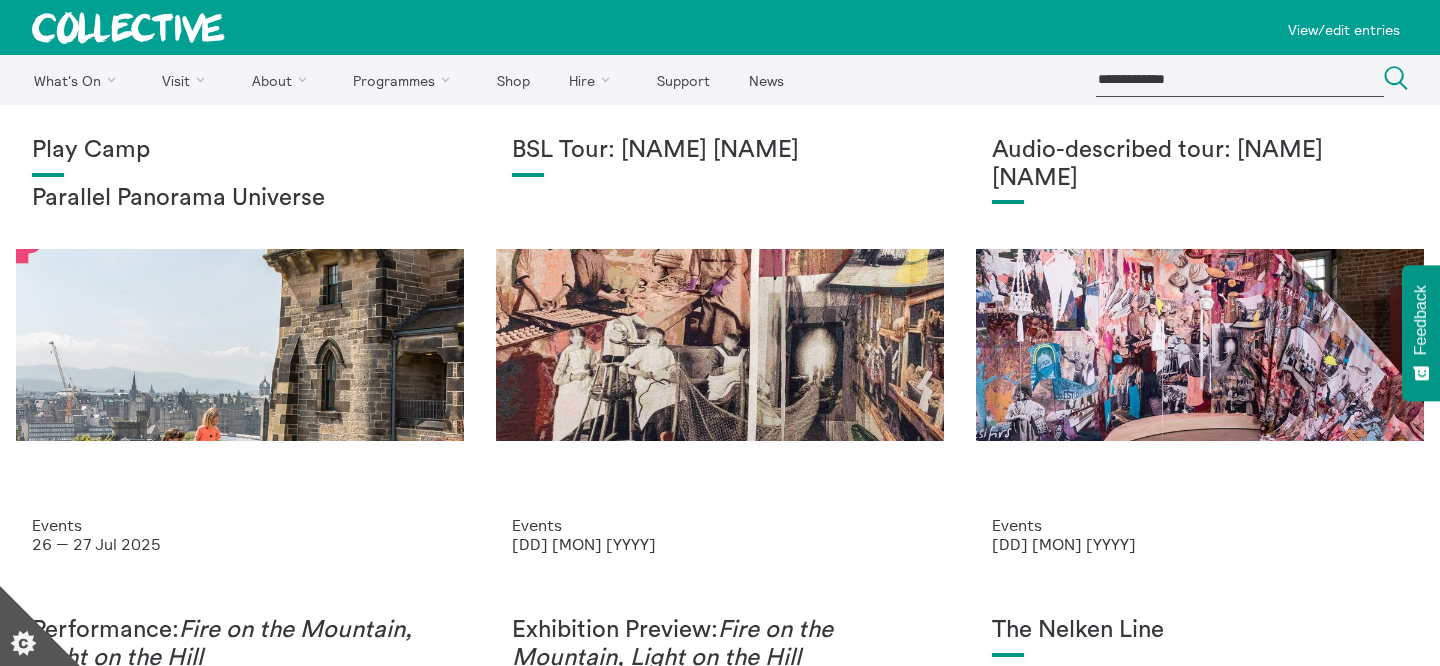 scroll, scrollTop: 0, scrollLeft: 0, axis: both 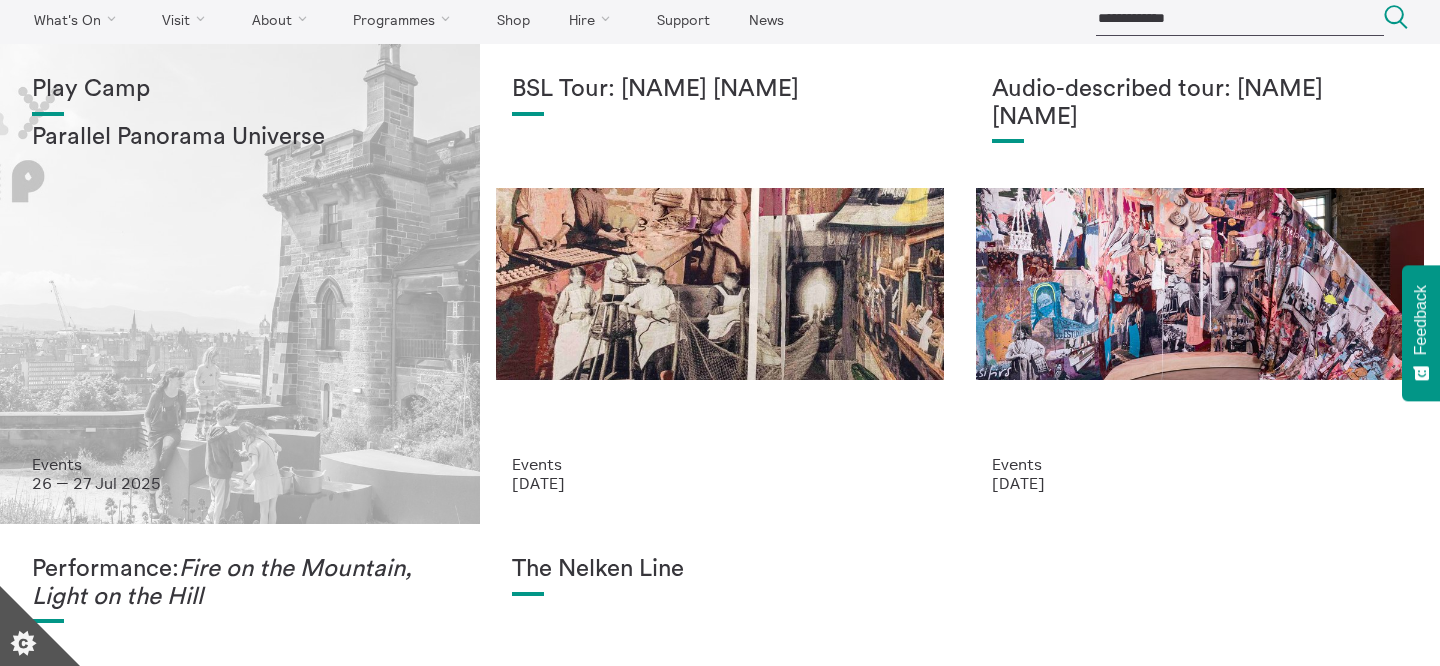 click on "Play Camp
Parallel Panorama Universe" at bounding box center [240, 265] 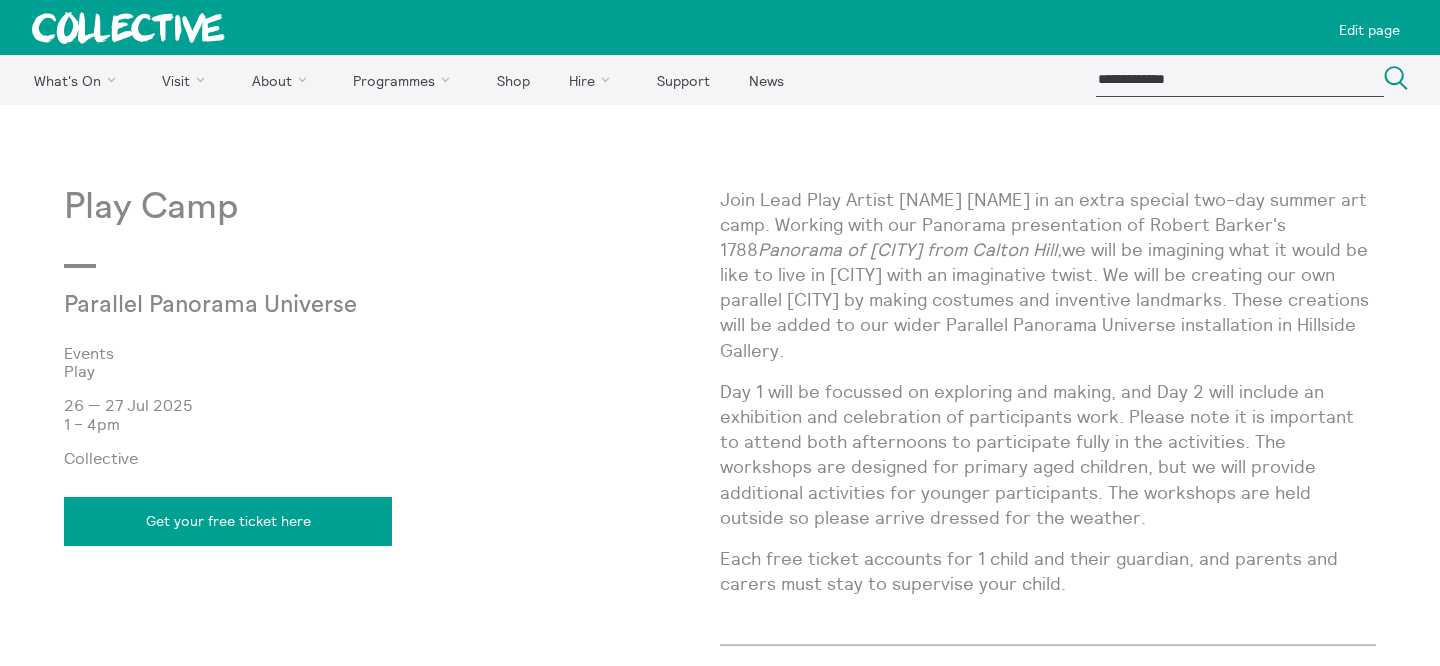 scroll, scrollTop: 0, scrollLeft: 0, axis: both 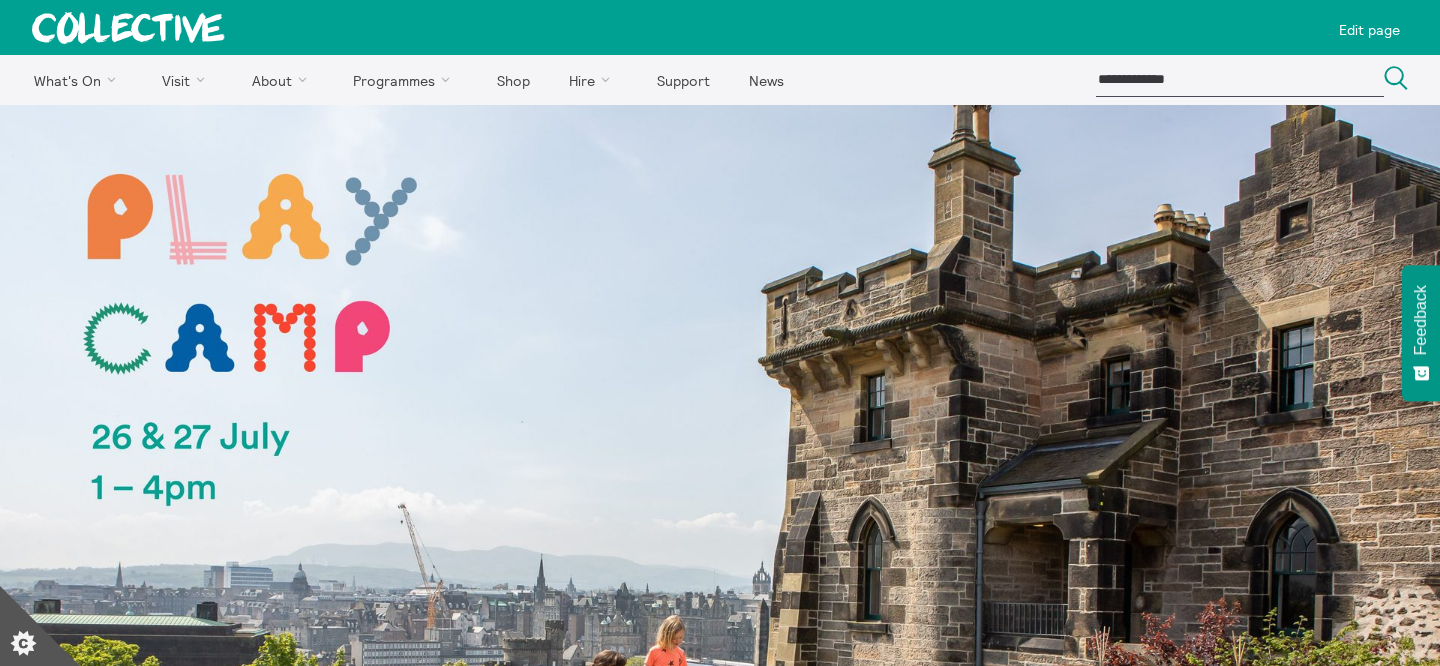 click at bounding box center [128, 28] 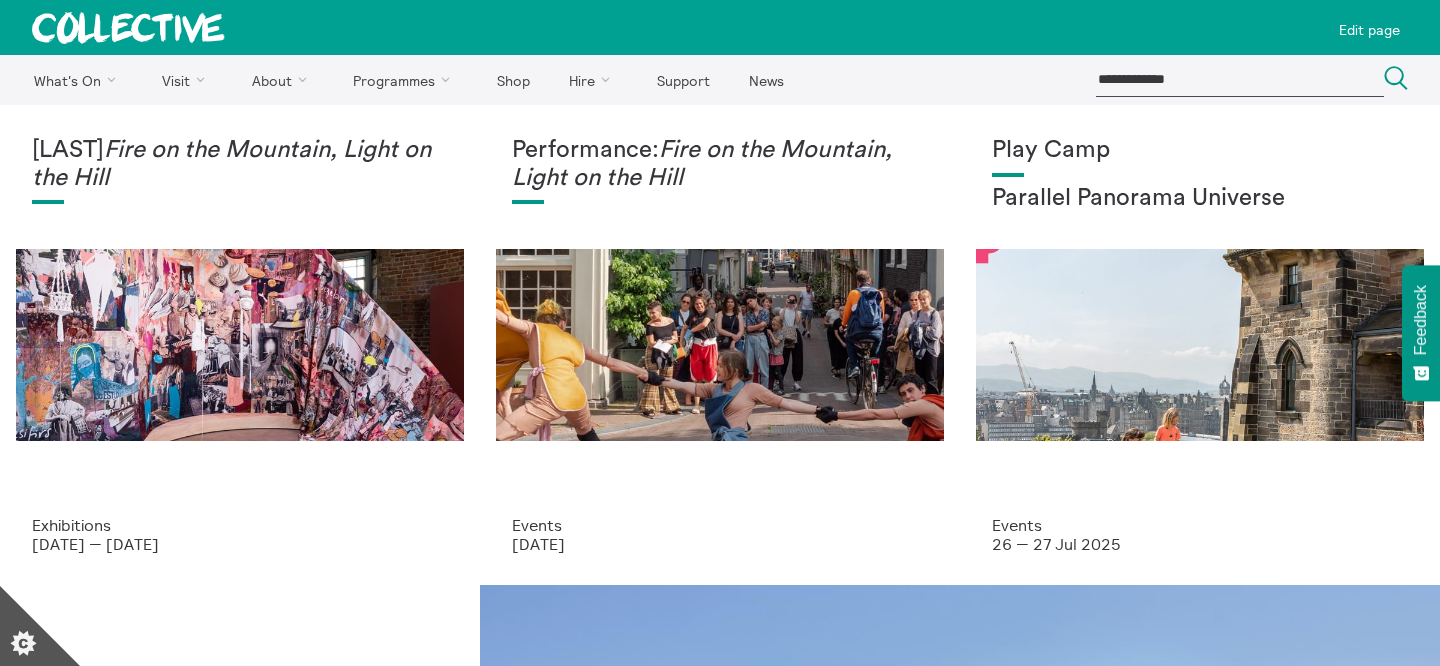 scroll, scrollTop: 0, scrollLeft: 0, axis: both 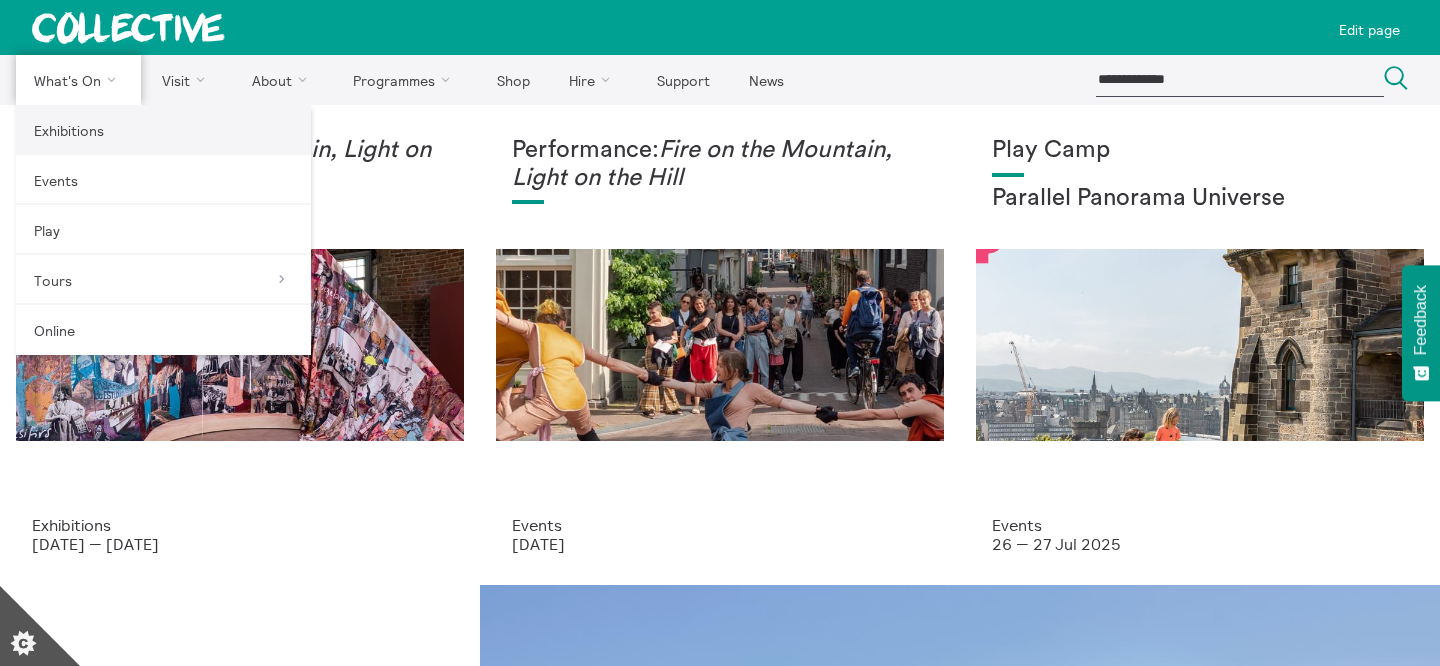 click on "Exhibitions" at bounding box center [163, 130] 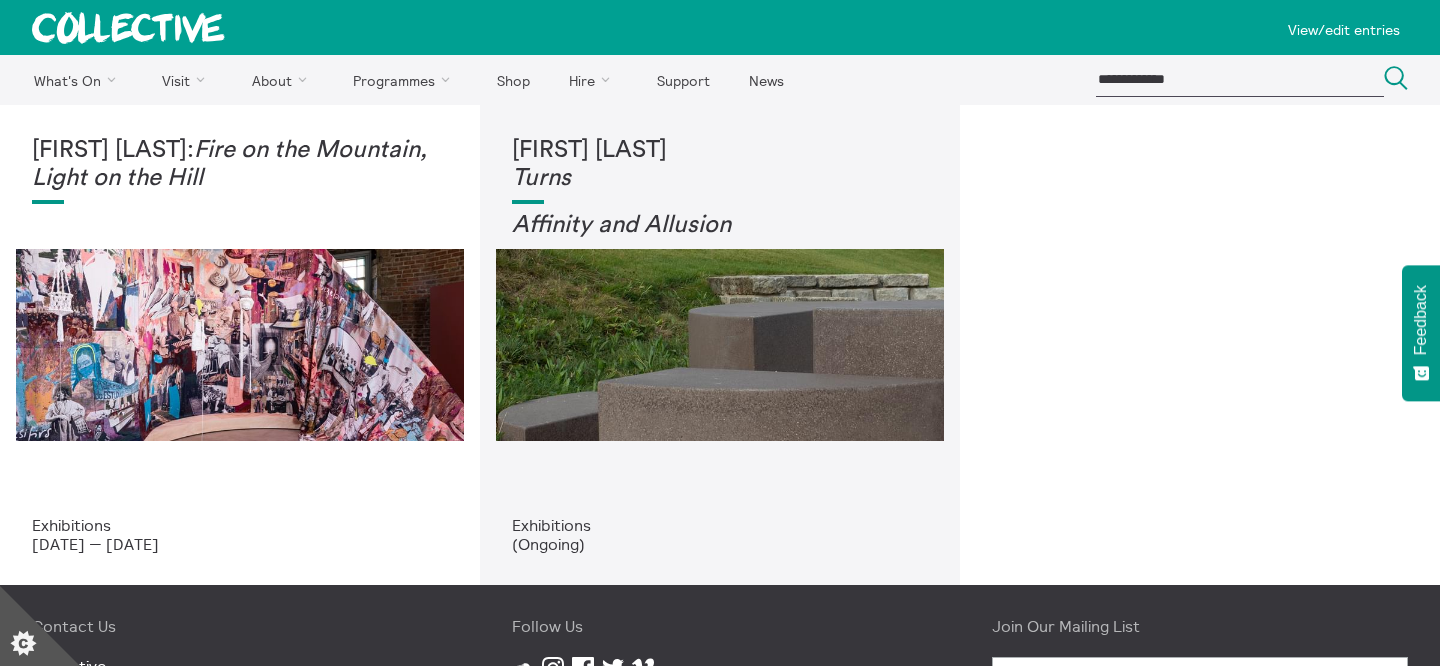 scroll, scrollTop: 0, scrollLeft: 0, axis: both 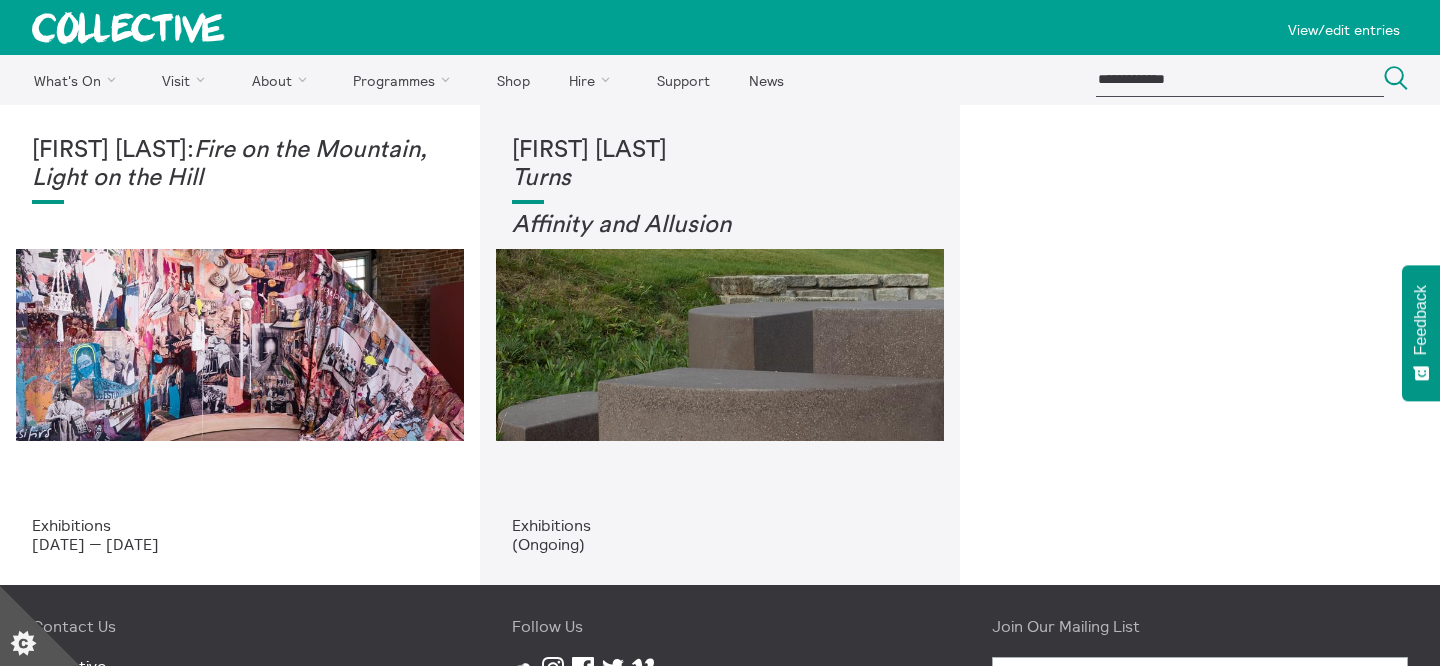 click at bounding box center (127, 27) 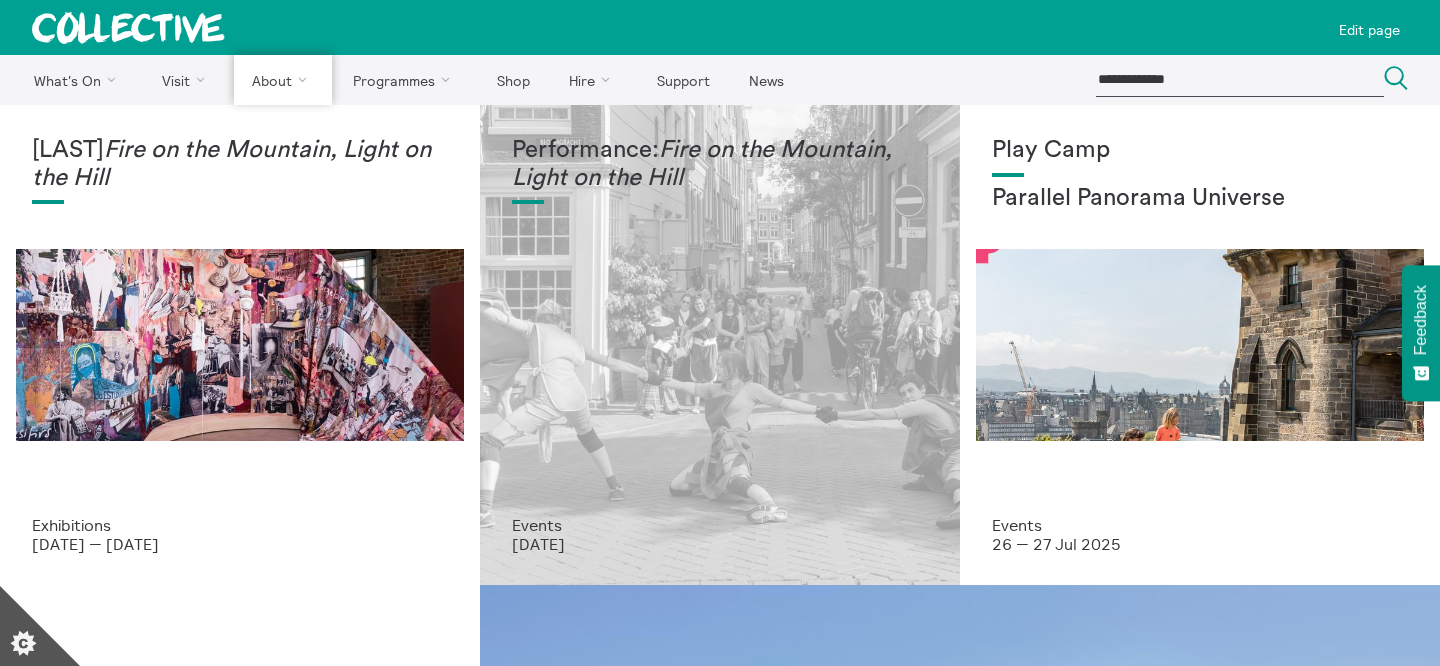 scroll, scrollTop: 0, scrollLeft: 0, axis: both 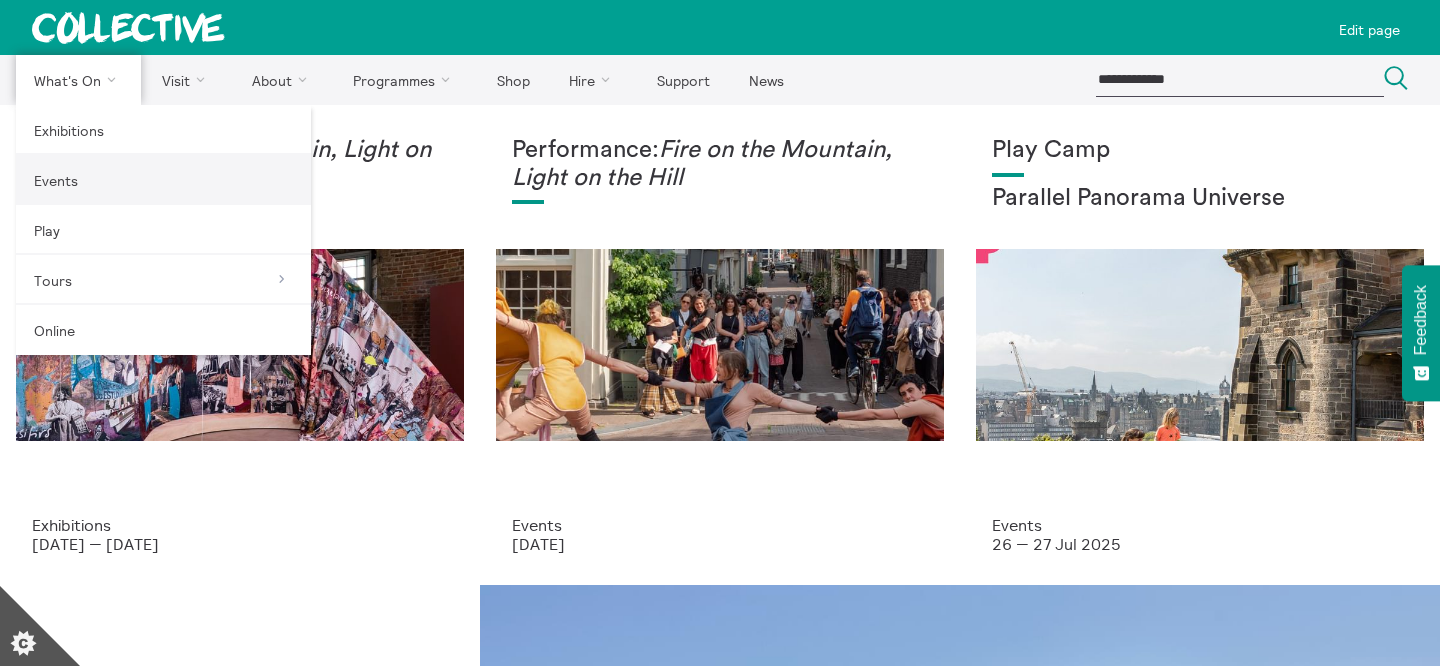 click on "Events" at bounding box center [163, 180] 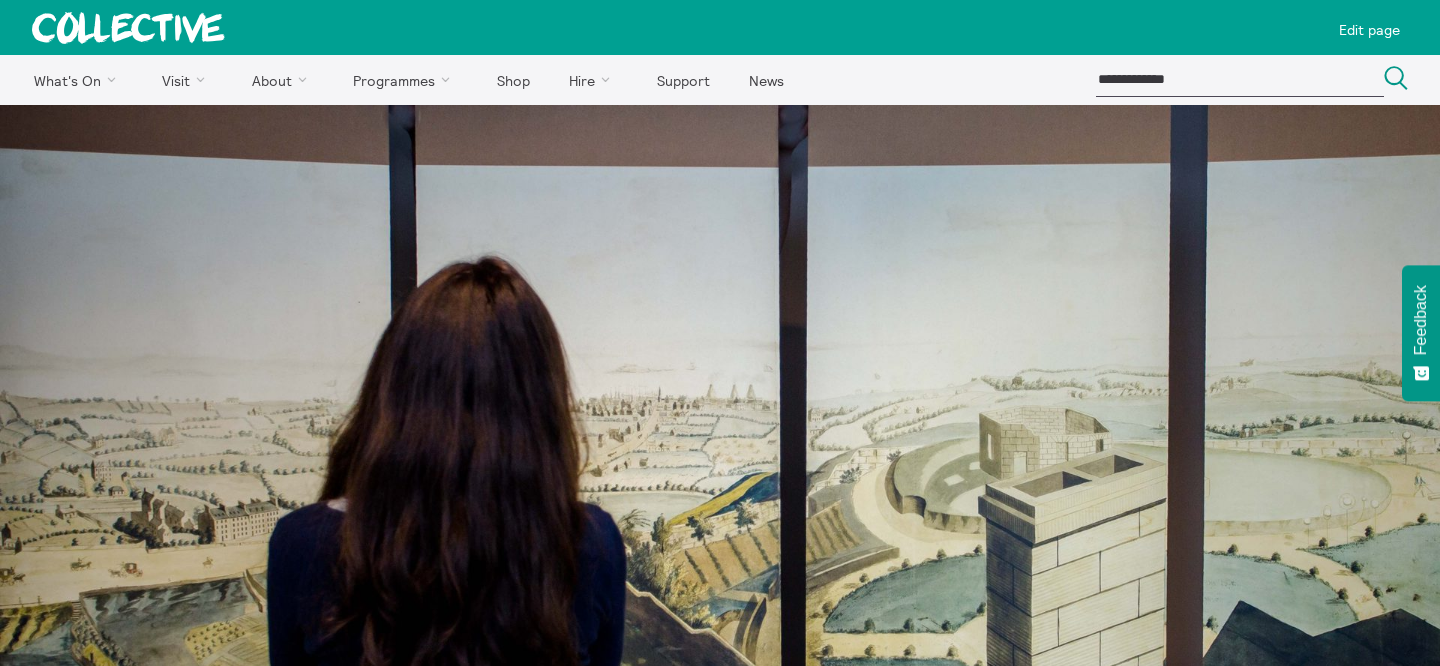 scroll, scrollTop: 0, scrollLeft: 0, axis: both 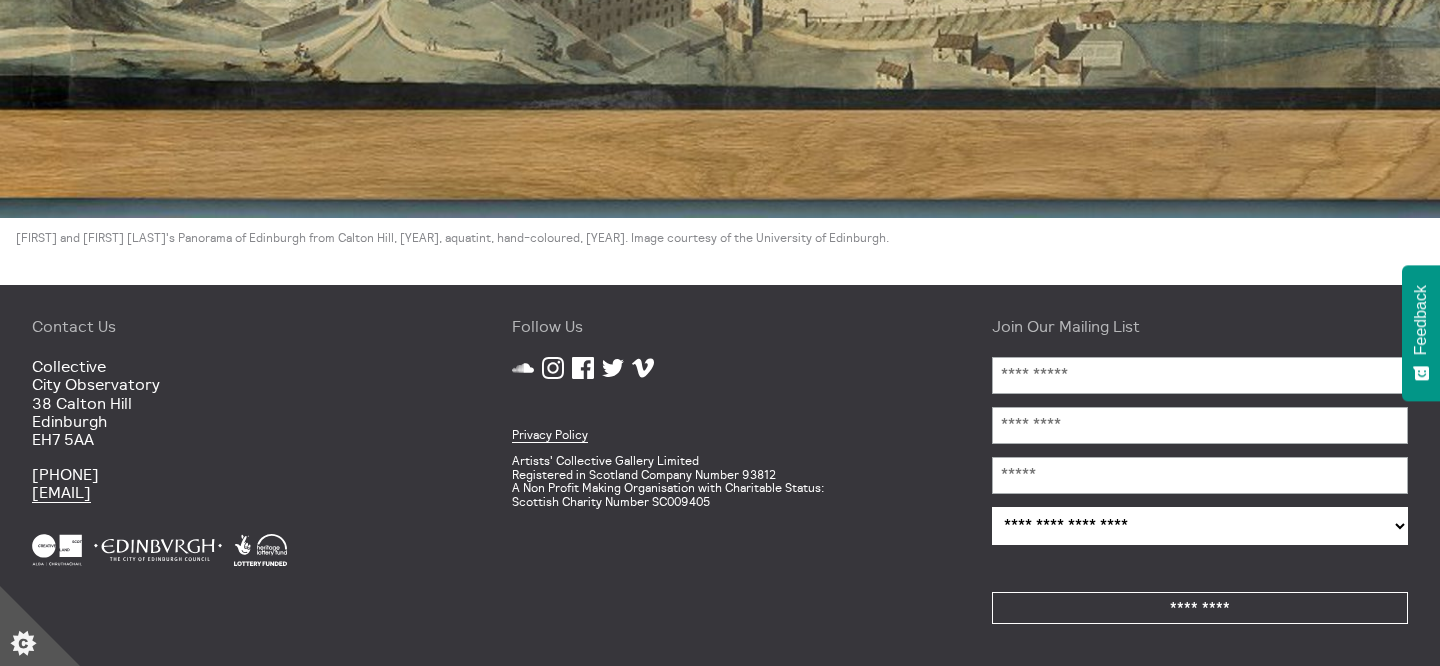 click on "[FIRST] and [FIRST] [LAST]'s Panorama of Edinburgh from Calton Hill, [YEAR], aquatint, hand-coloured, [YEAR]. Image courtesy of the University of Edinburgh." at bounding box center (720, 238) 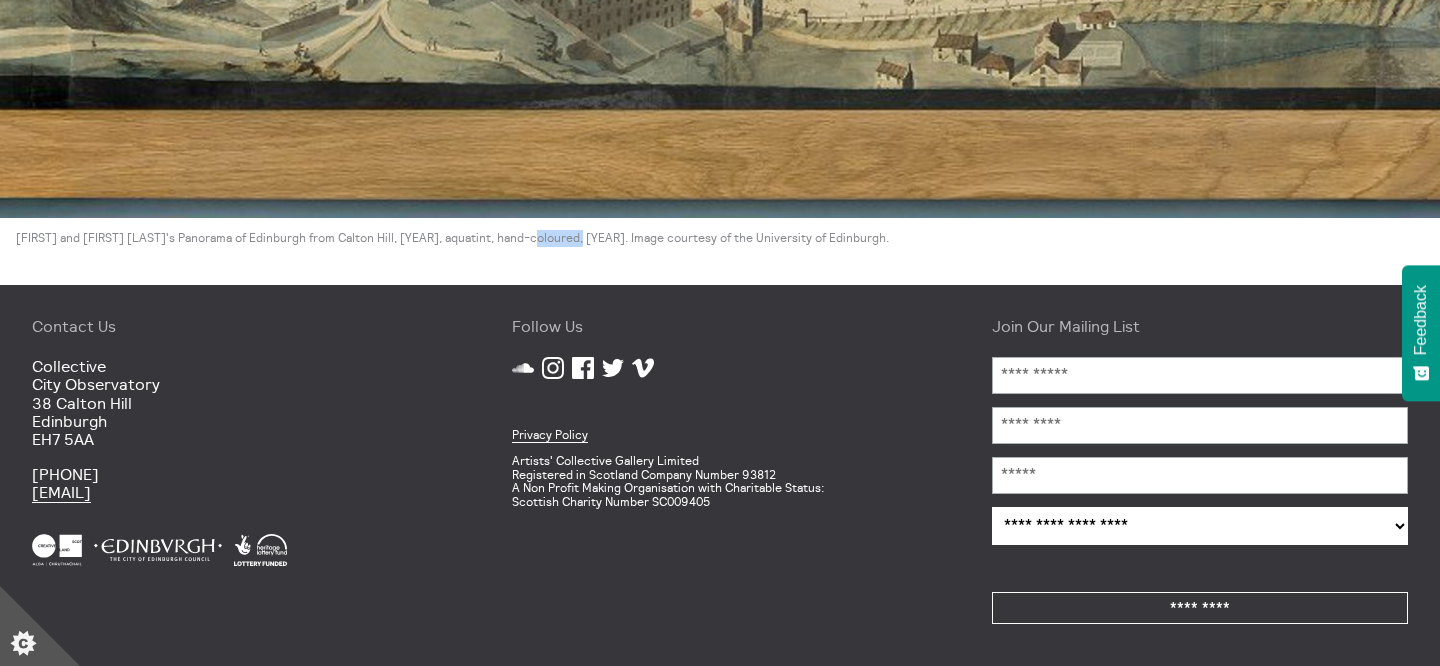 click on "[FIRST] and [FIRST] [LAST]’s Panorama of [CITY] from Calton Hill, 1788, aquatint, hand-coloured, 1792. Image courtesy of the University of [INSTITUTION]." at bounding box center [720, 238] 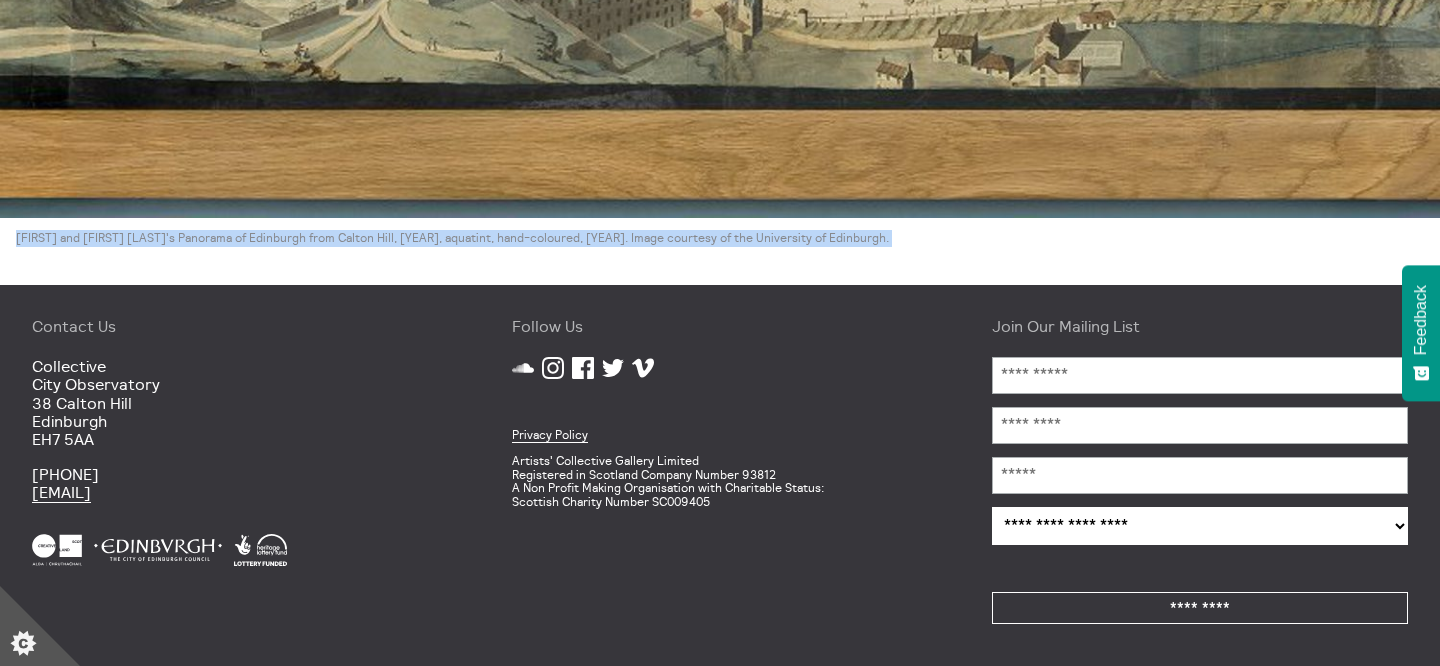 click on "[FIRST] and [FIRST] [LAST]’s Panorama of [CITY] from [LANDMARK], [YEAR], aquatint, hand-coloured, [YEAR]. Image courtesy of the [ORGANIZATION]." at bounding box center [720, 238] 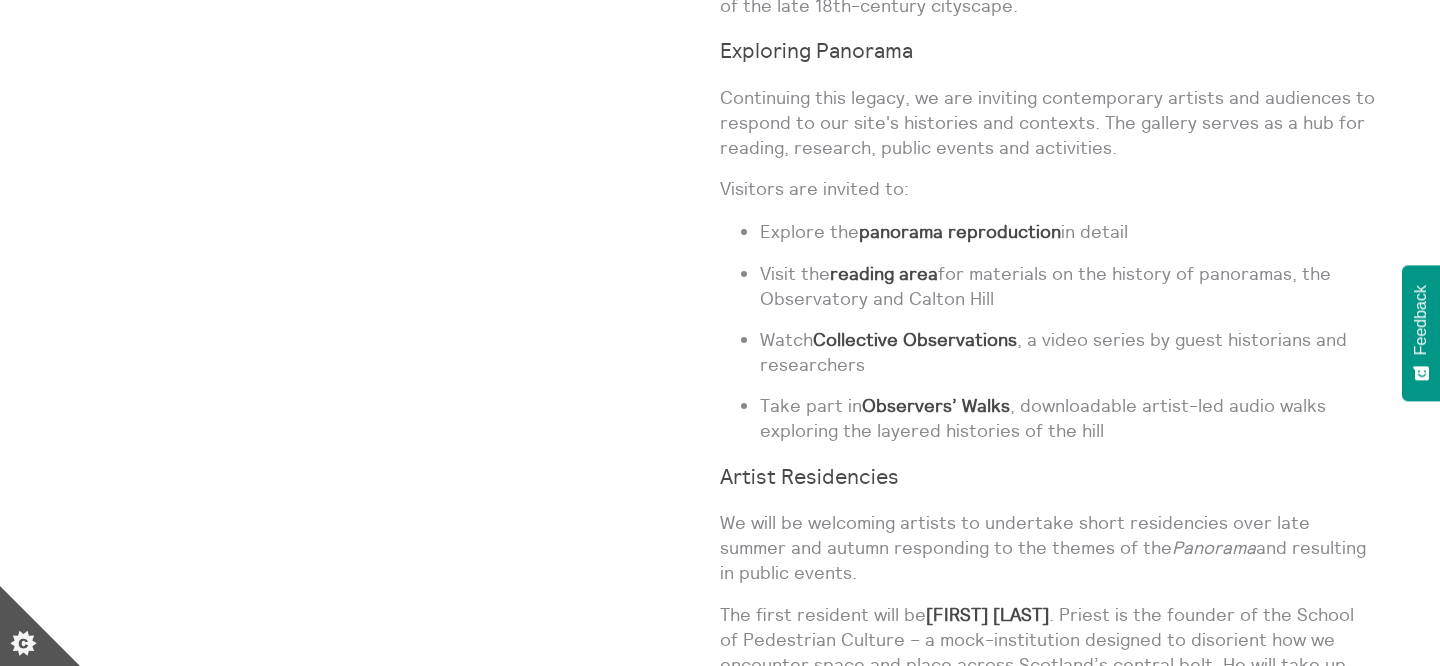 scroll, scrollTop: 817, scrollLeft: 0, axis: vertical 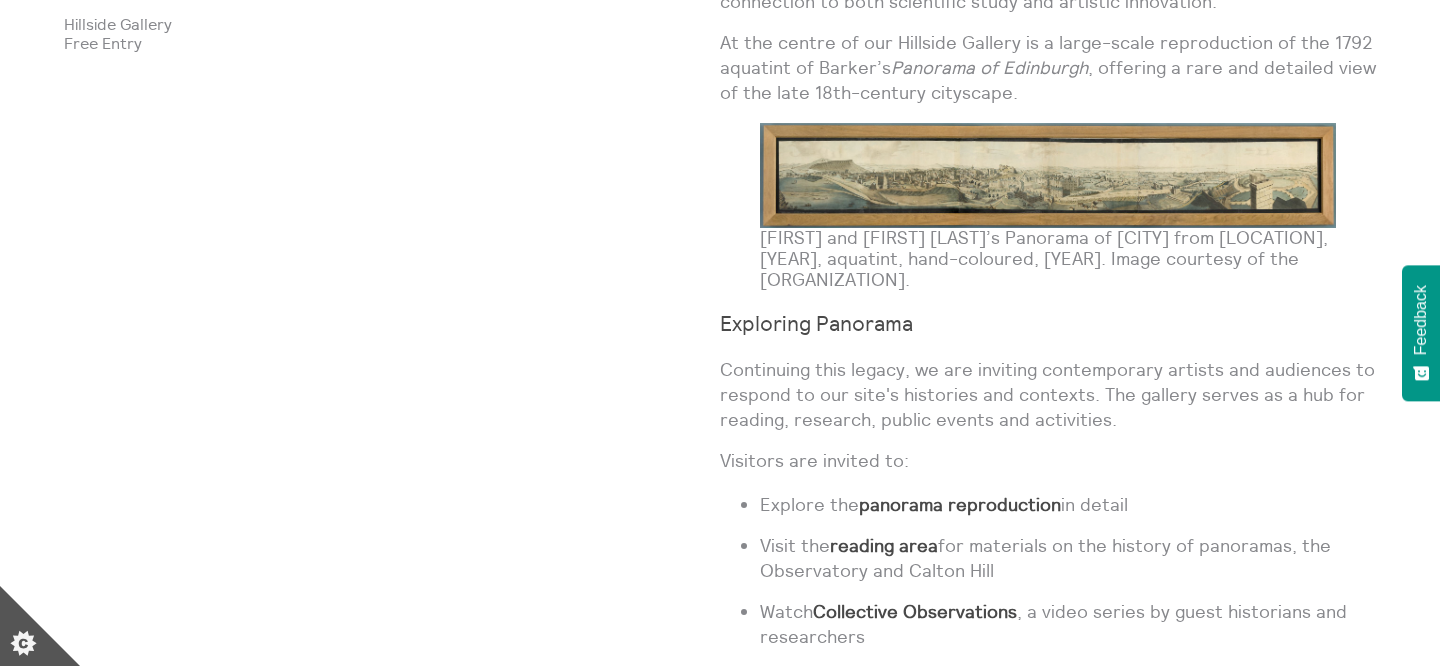 click on "Robert and Henry Aston Barker’s Panorama of Edinburgh from Calton Hill, 1788, aquatint, hand-coloured, 1792. Image courtesy of the University of Edinburgh." at bounding box center [1048, 259] 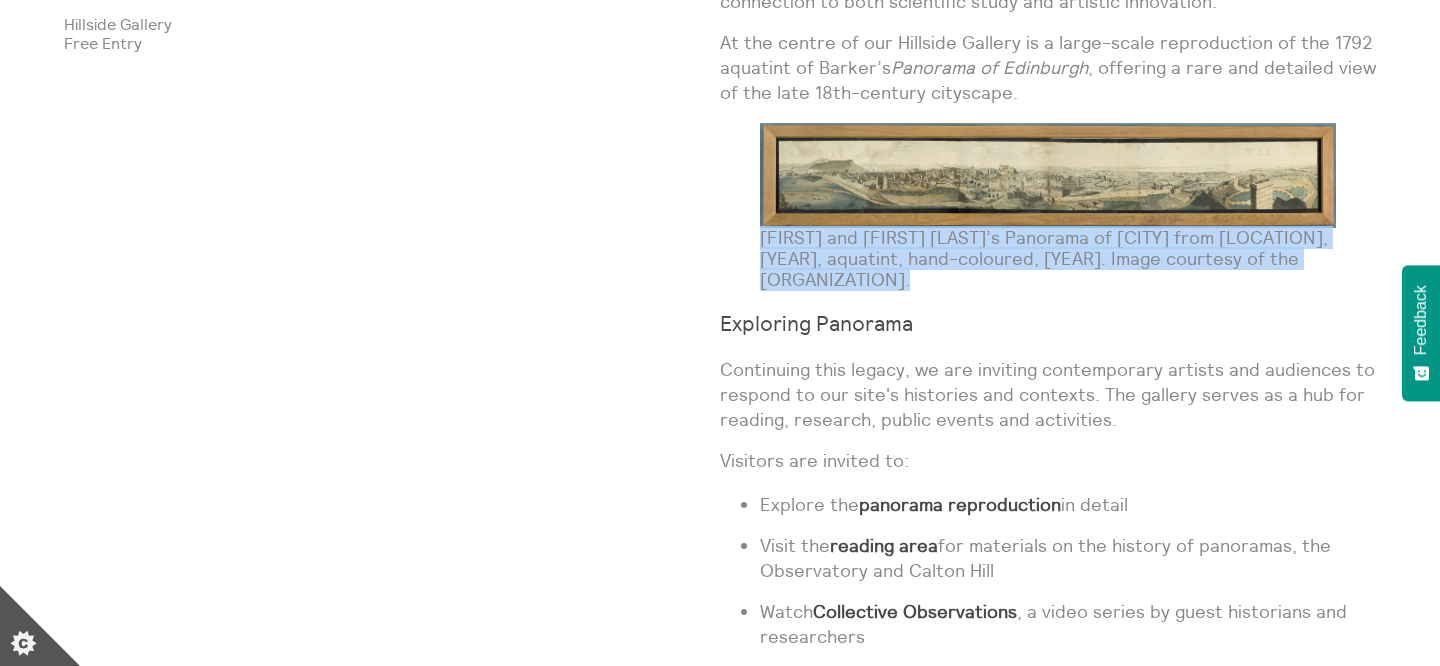 click on "Robert and Henry Aston Barker’s Panorama of Edinburgh from Calton Hill, 1788, aquatint, hand-coloured, 1792. Image courtesy of the University of Edinburgh." at bounding box center [1048, 259] 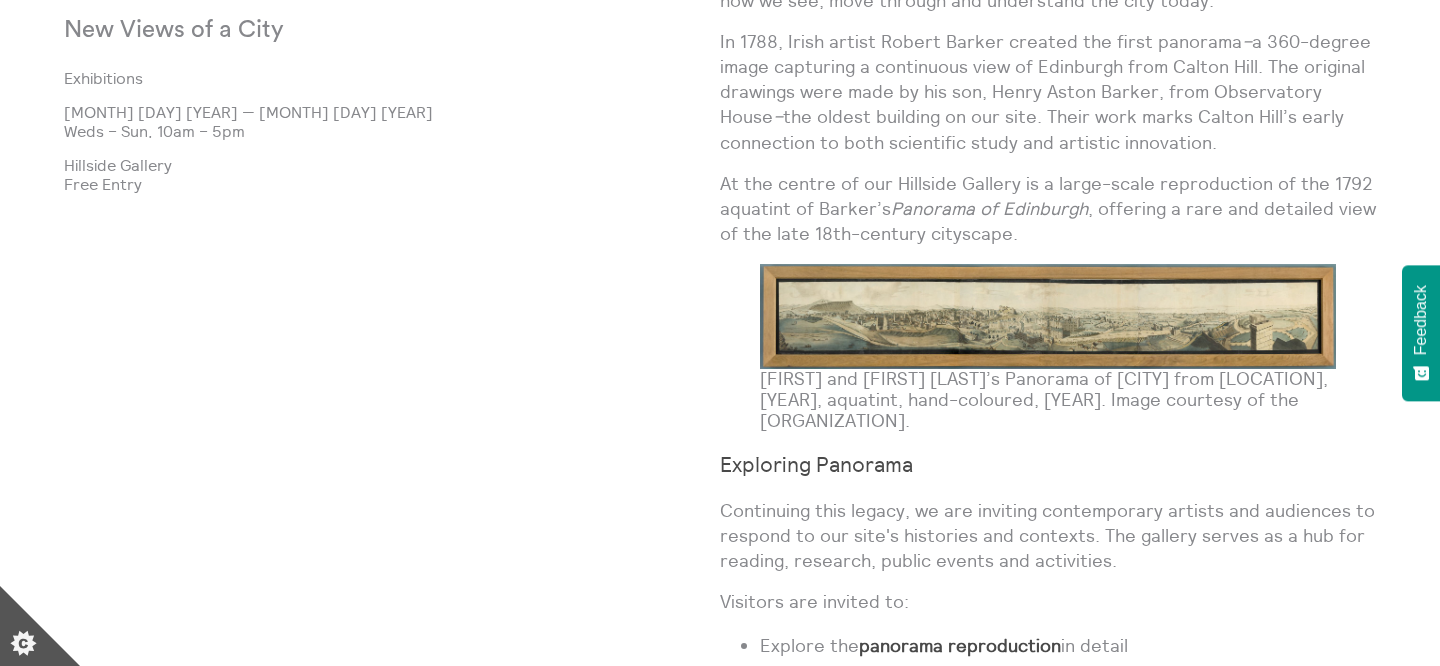 scroll, scrollTop: 1210, scrollLeft: 0, axis: vertical 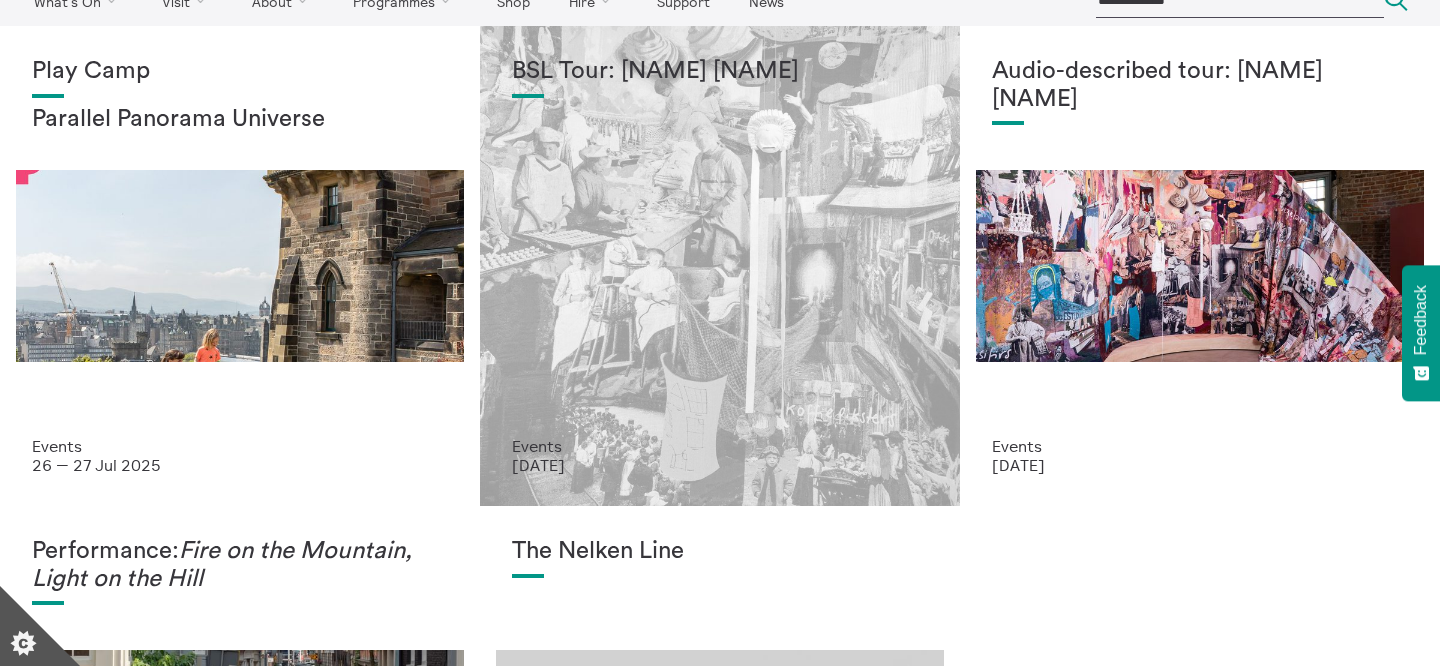 click on "BSL Tour: Mercedes Azpilicueta" at bounding box center [720, 247] 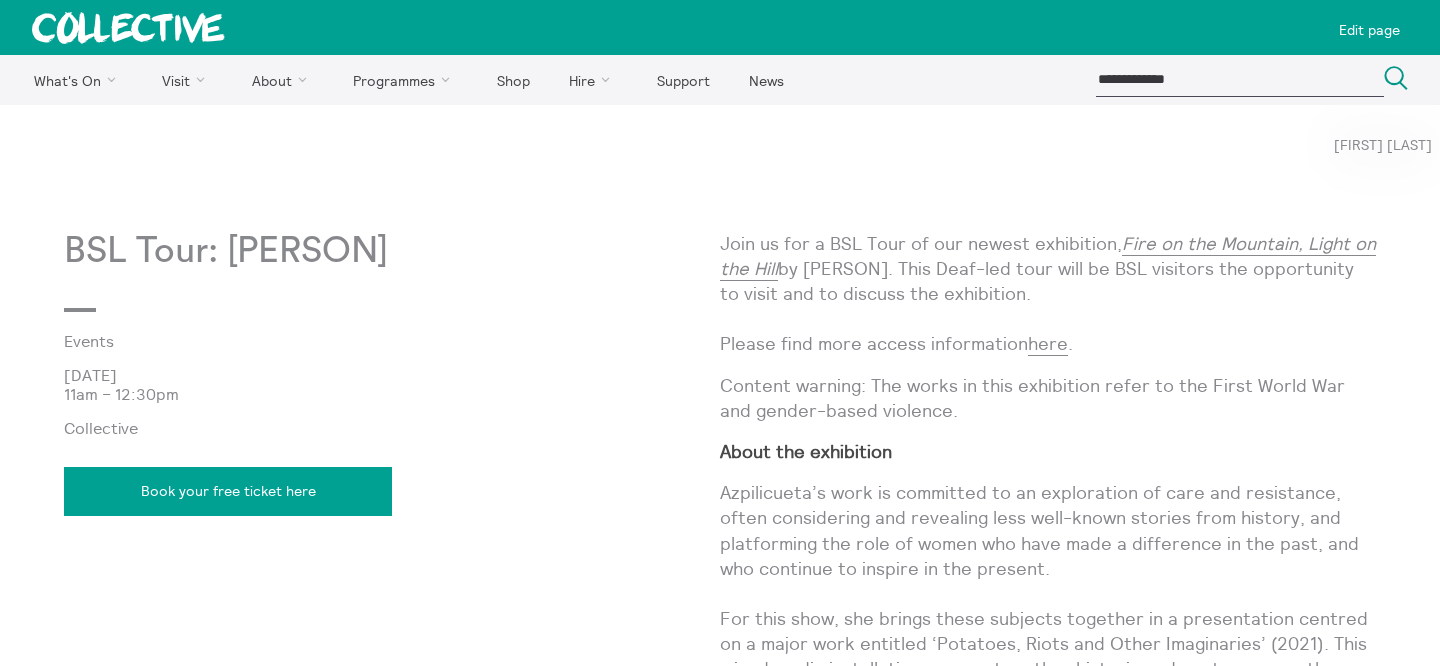 scroll, scrollTop: 0, scrollLeft: 0, axis: both 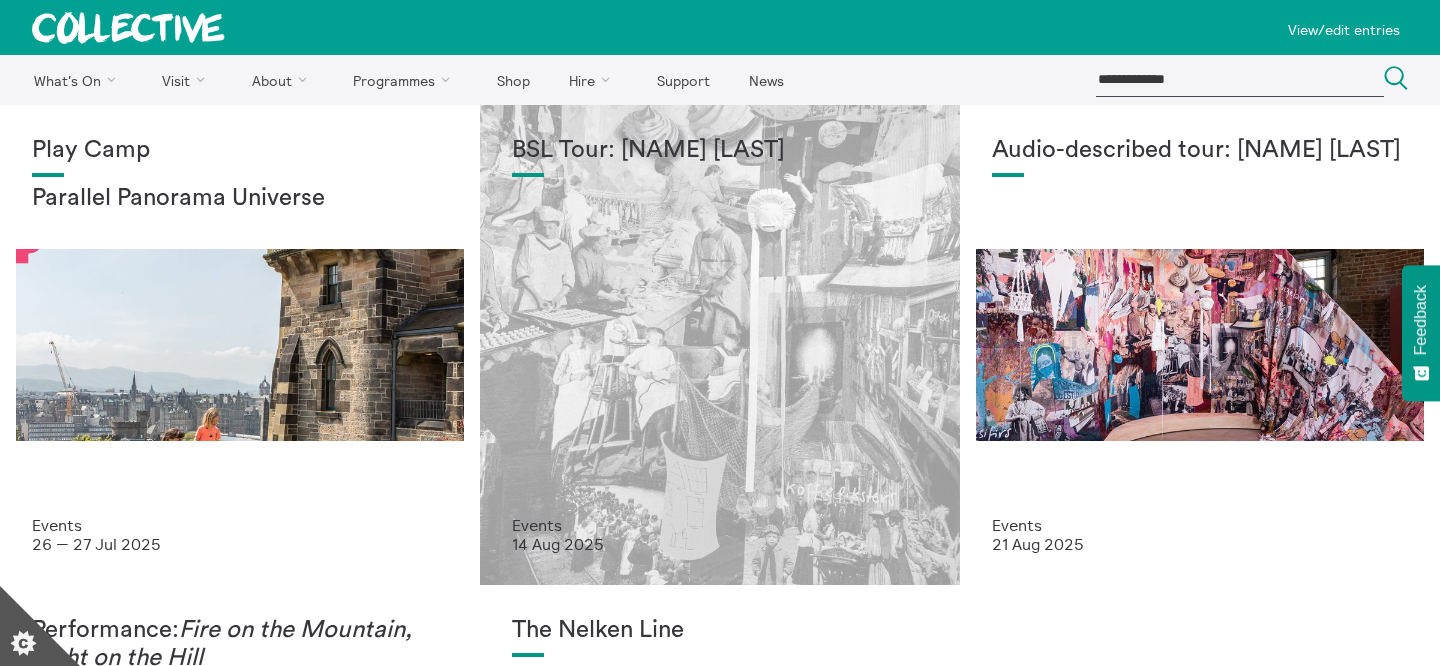 click on "BSL Tour: [NAME] [LAST]" at bounding box center [720, 326] 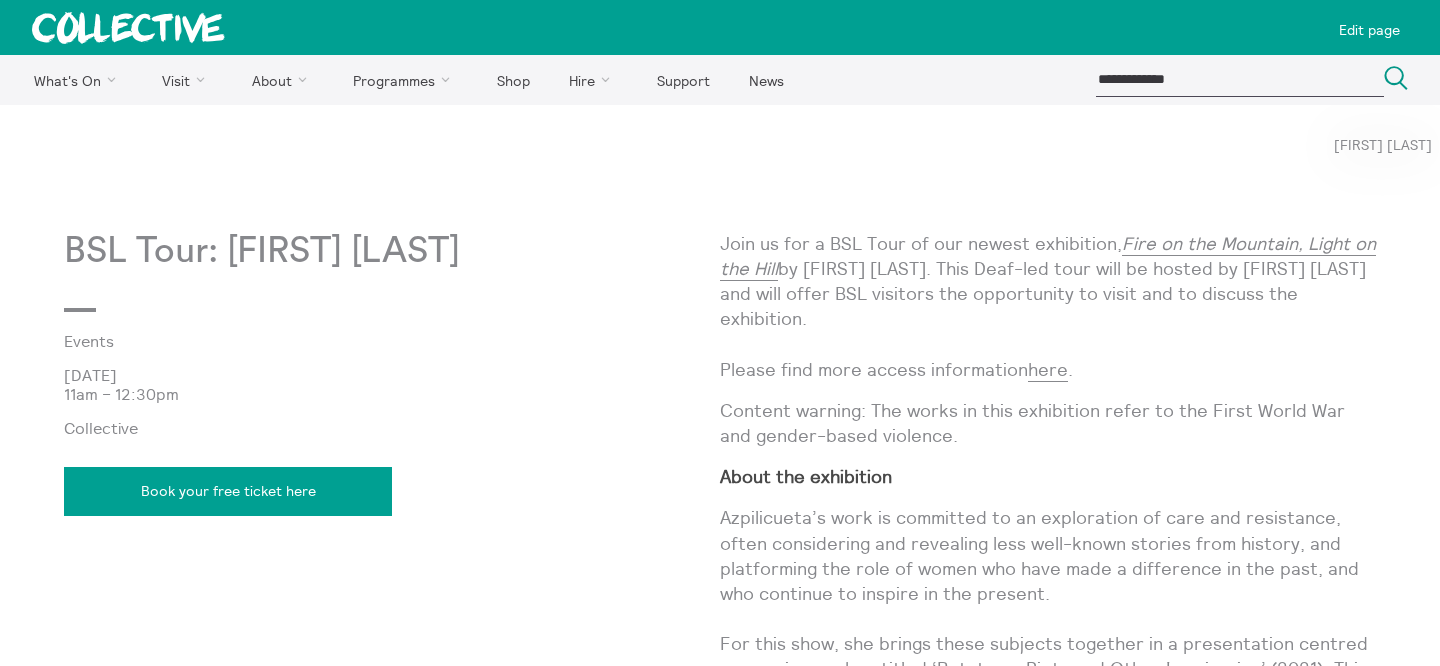 scroll, scrollTop: 0, scrollLeft: 0, axis: both 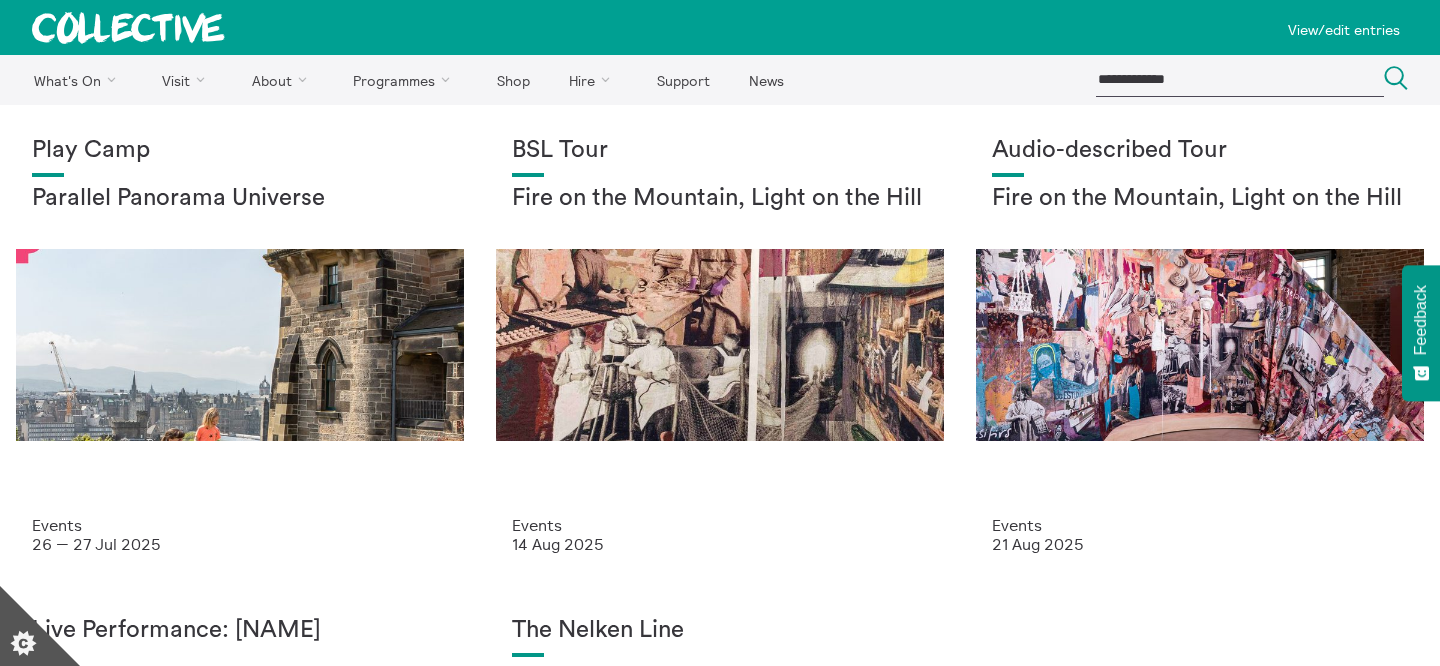 click at bounding box center [127, 27] 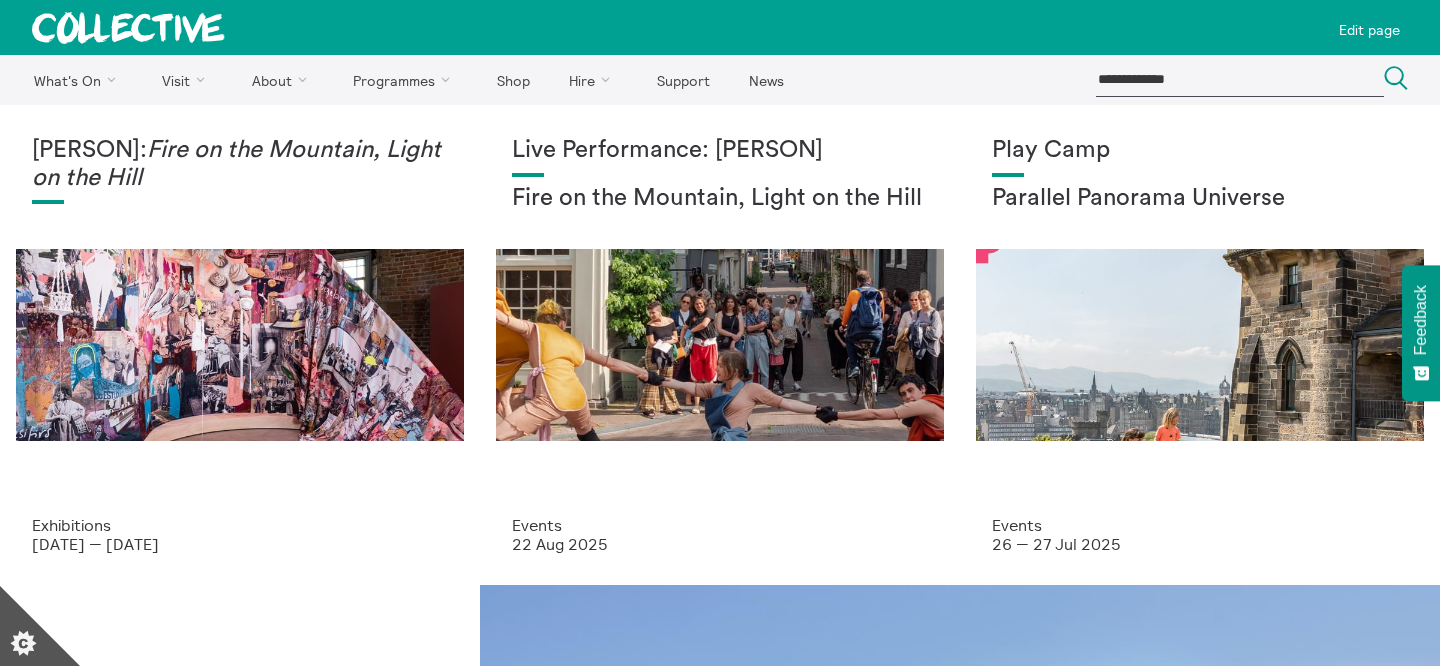 scroll, scrollTop: 0, scrollLeft: 0, axis: both 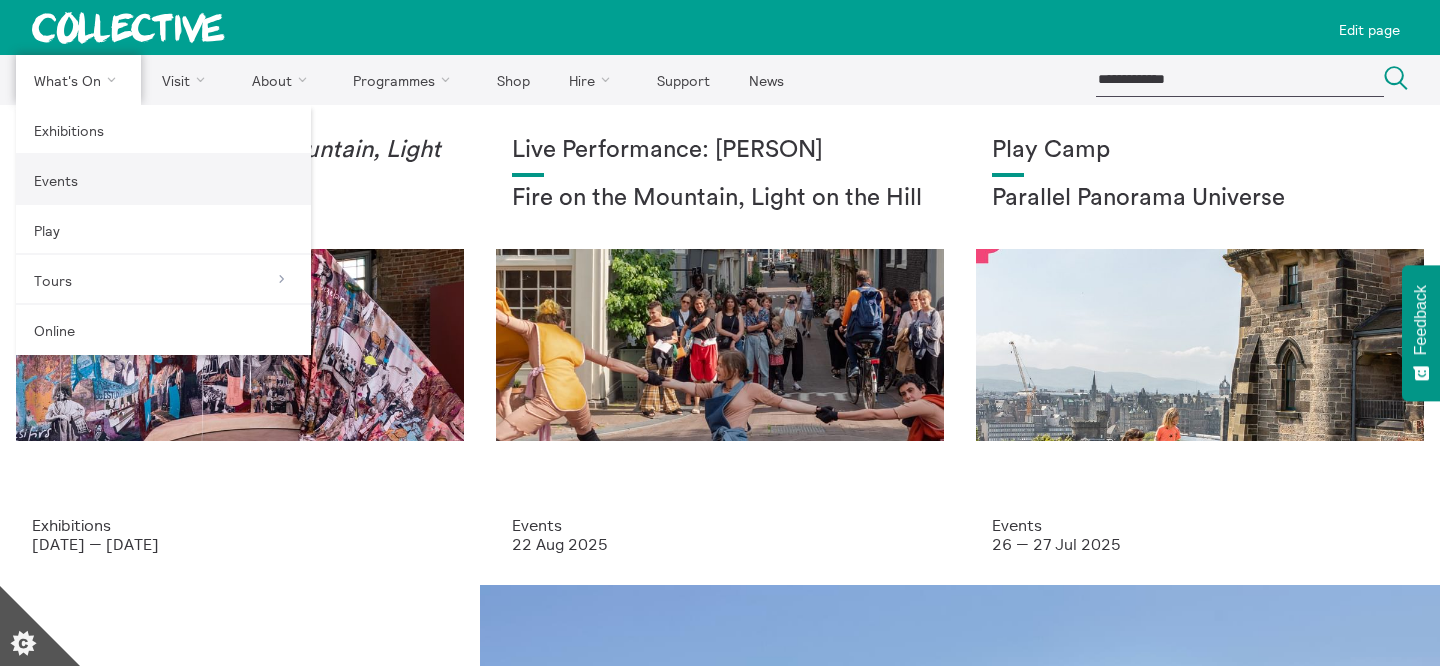 click on "Events" at bounding box center (163, 180) 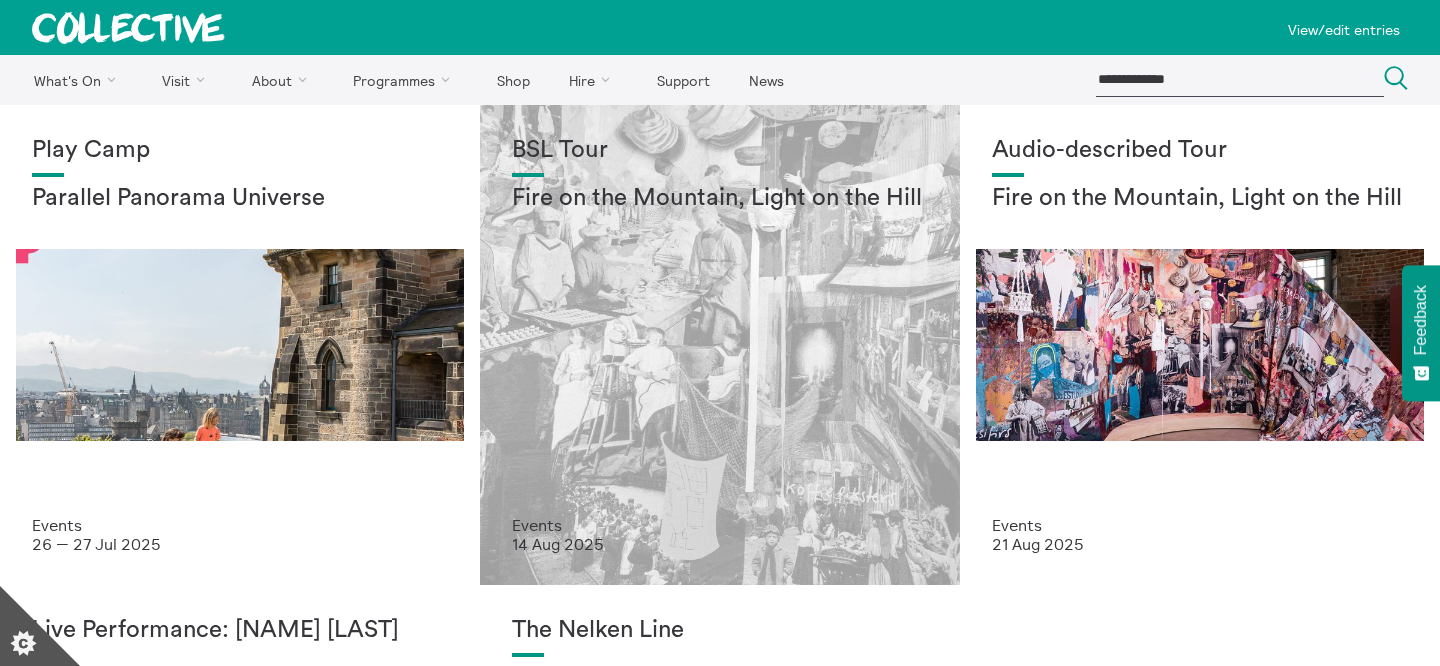 scroll, scrollTop: 0, scrollLeft: 0, axis: both 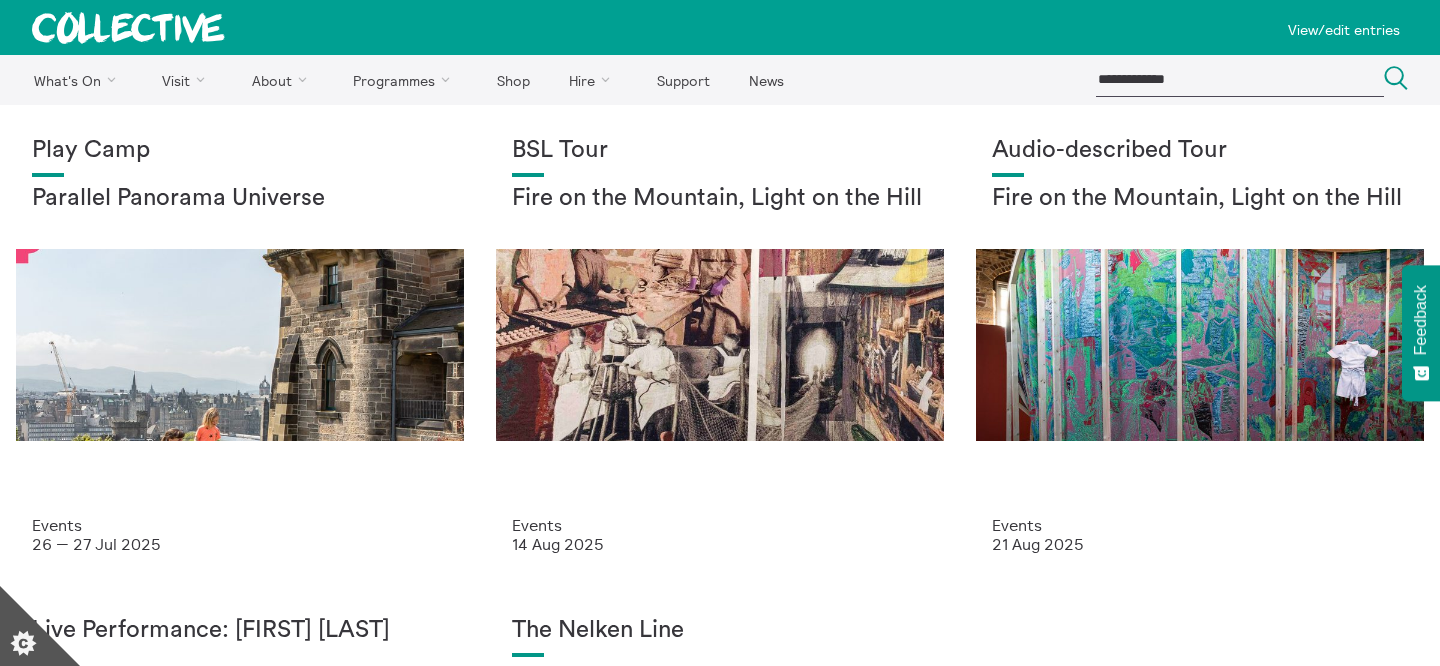 click at bounding box center (128, 28) 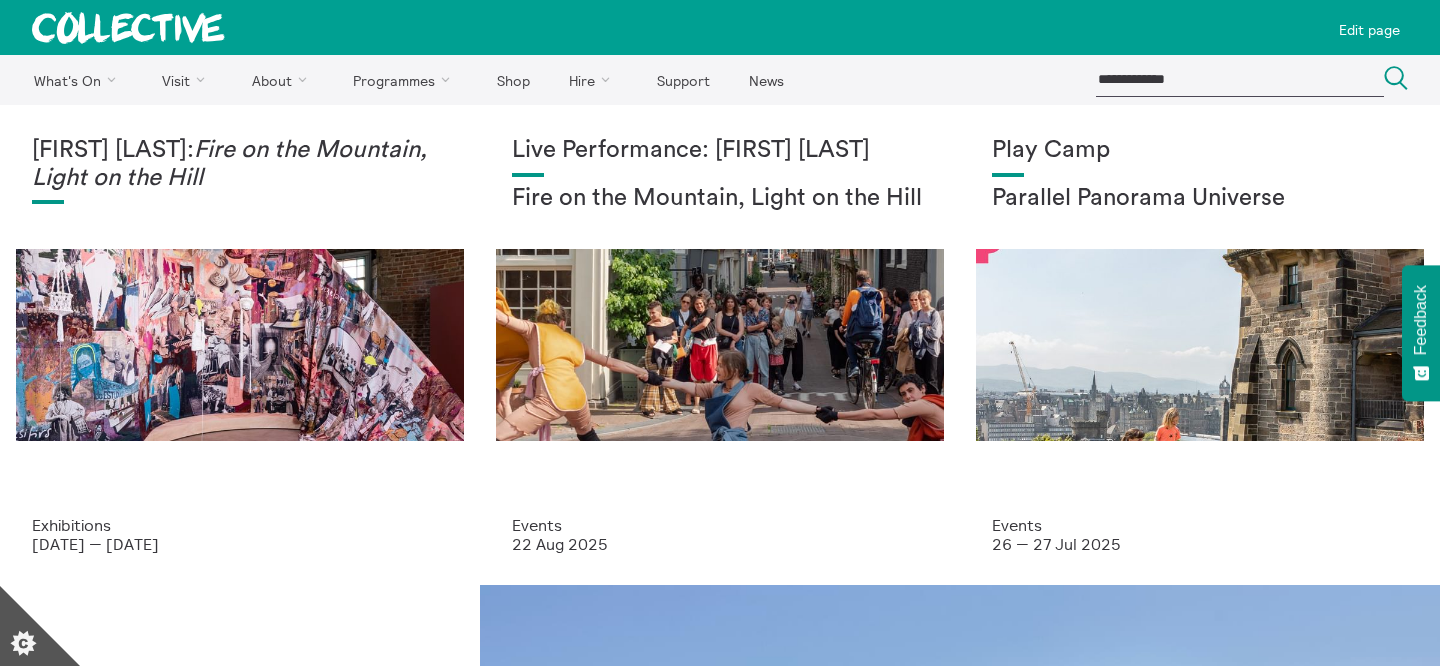 scroll, scrollTop: 0, scrollLeft: 0, axis: both 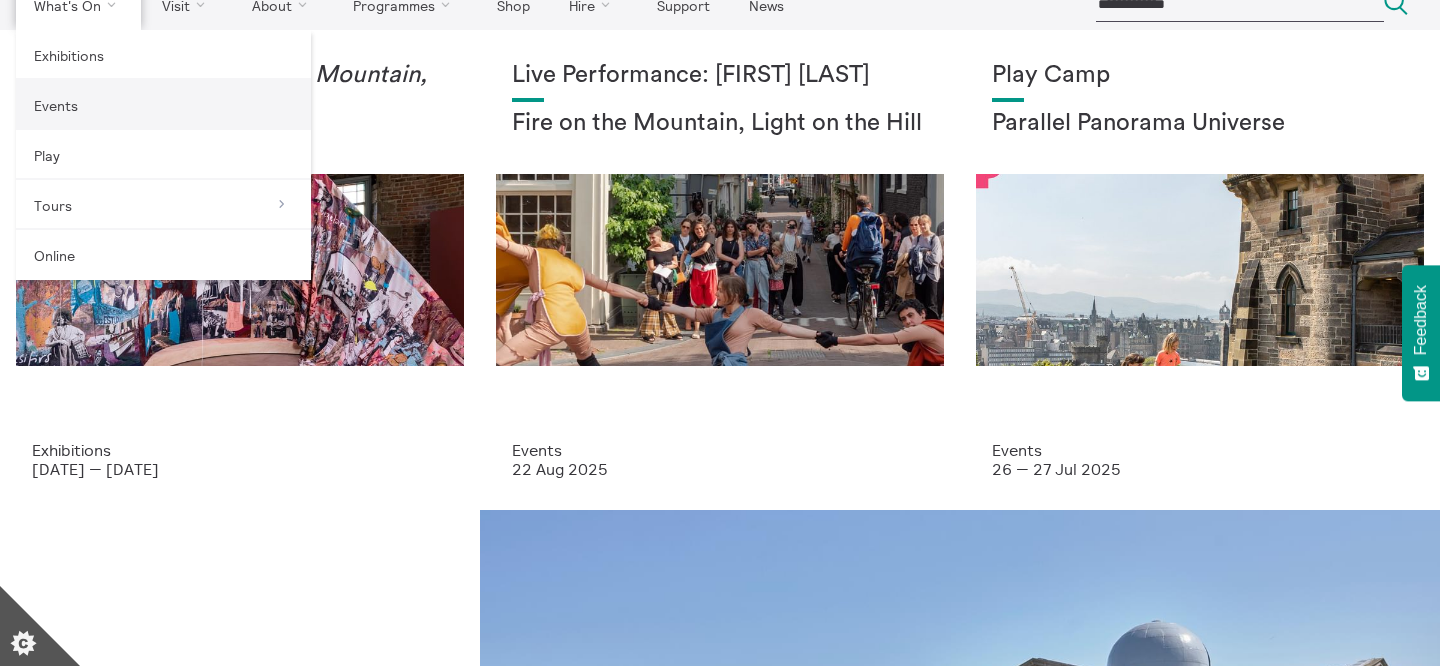 click on "Events" at bounding box center (163, 105) 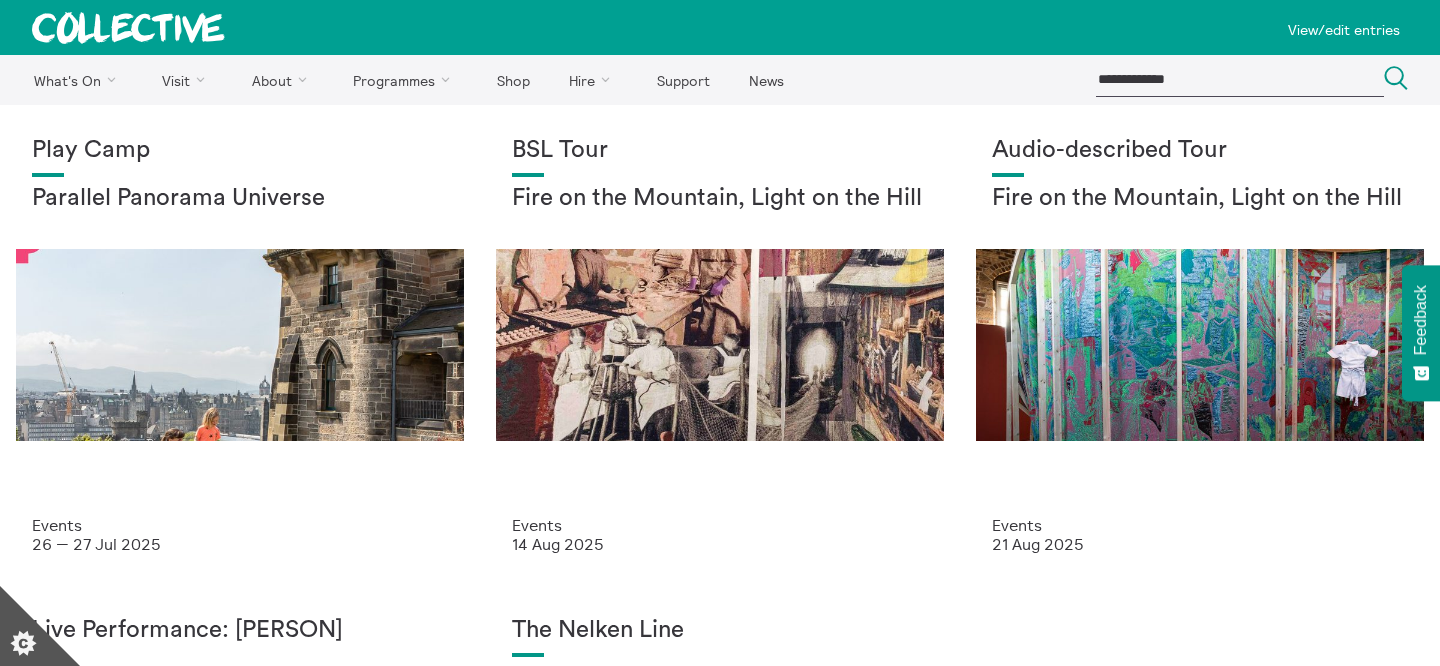 scroll, scrollTop: 0, scrollLeft: 0, axis: both 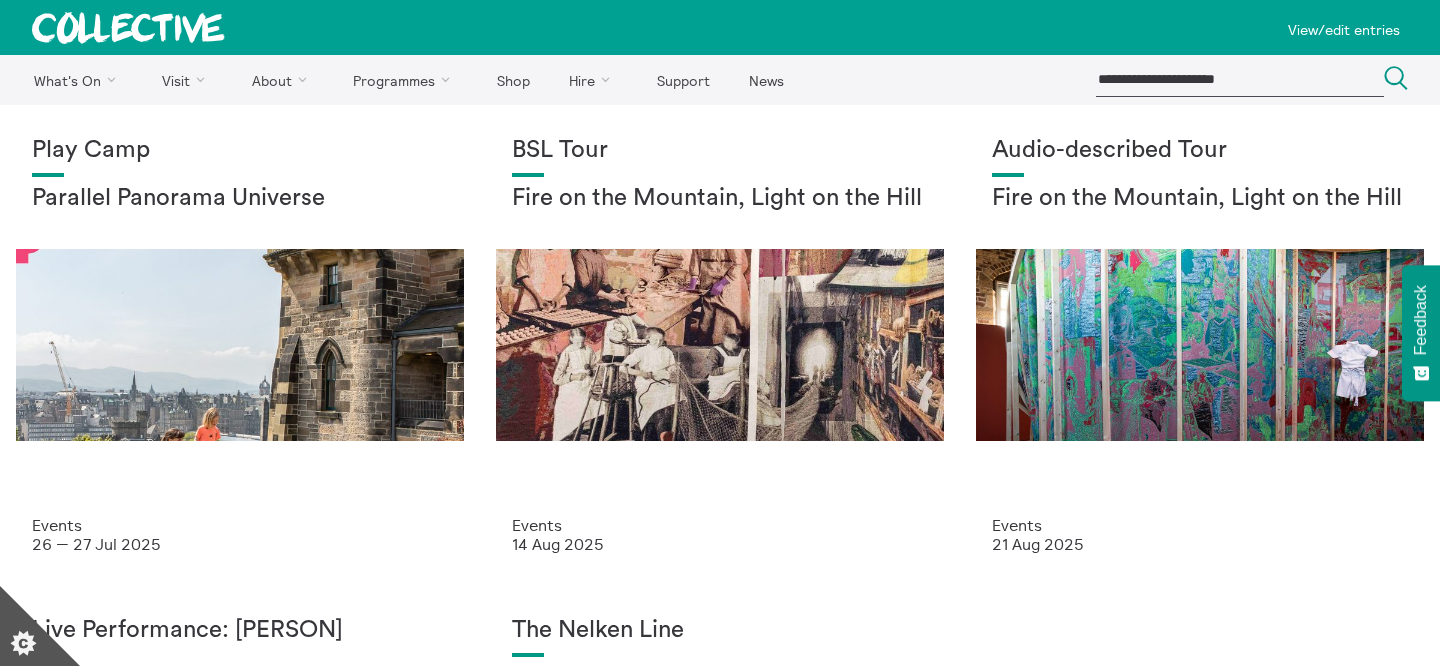type on "**********" 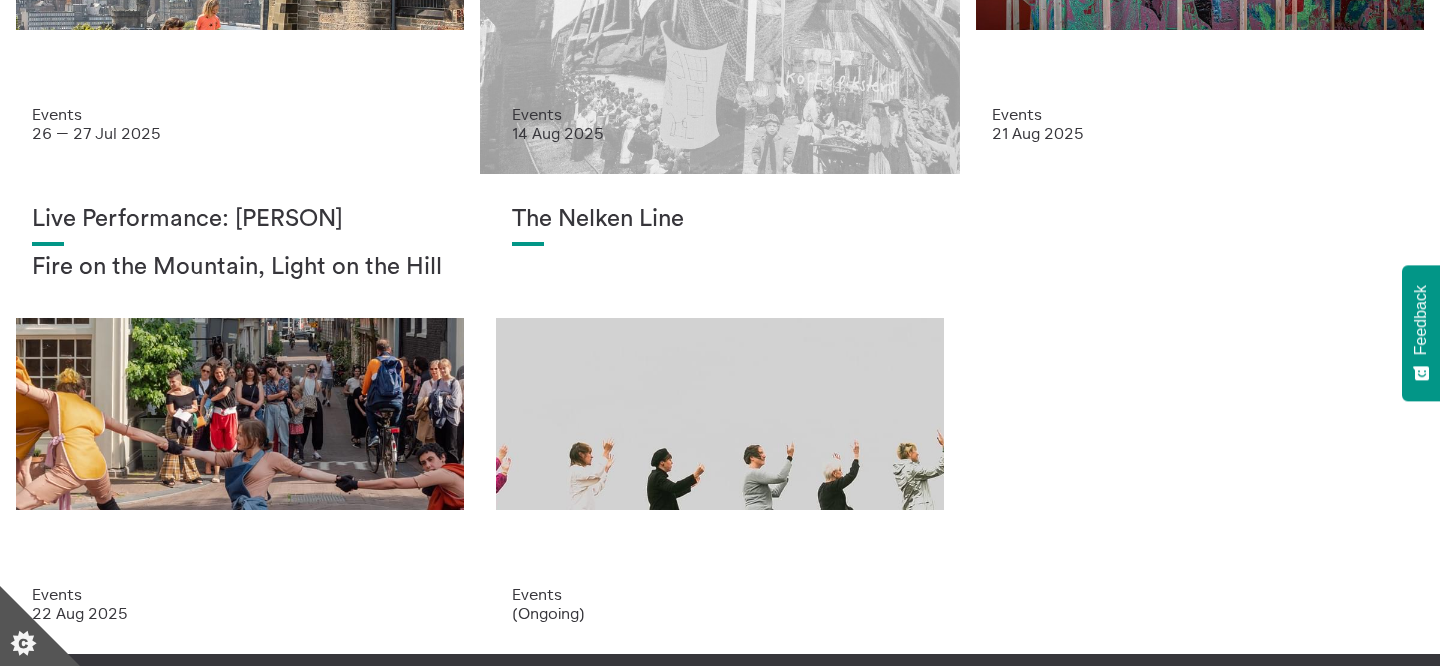 scroll, scrollTop: 0, scrollLeft: 0, axis: both 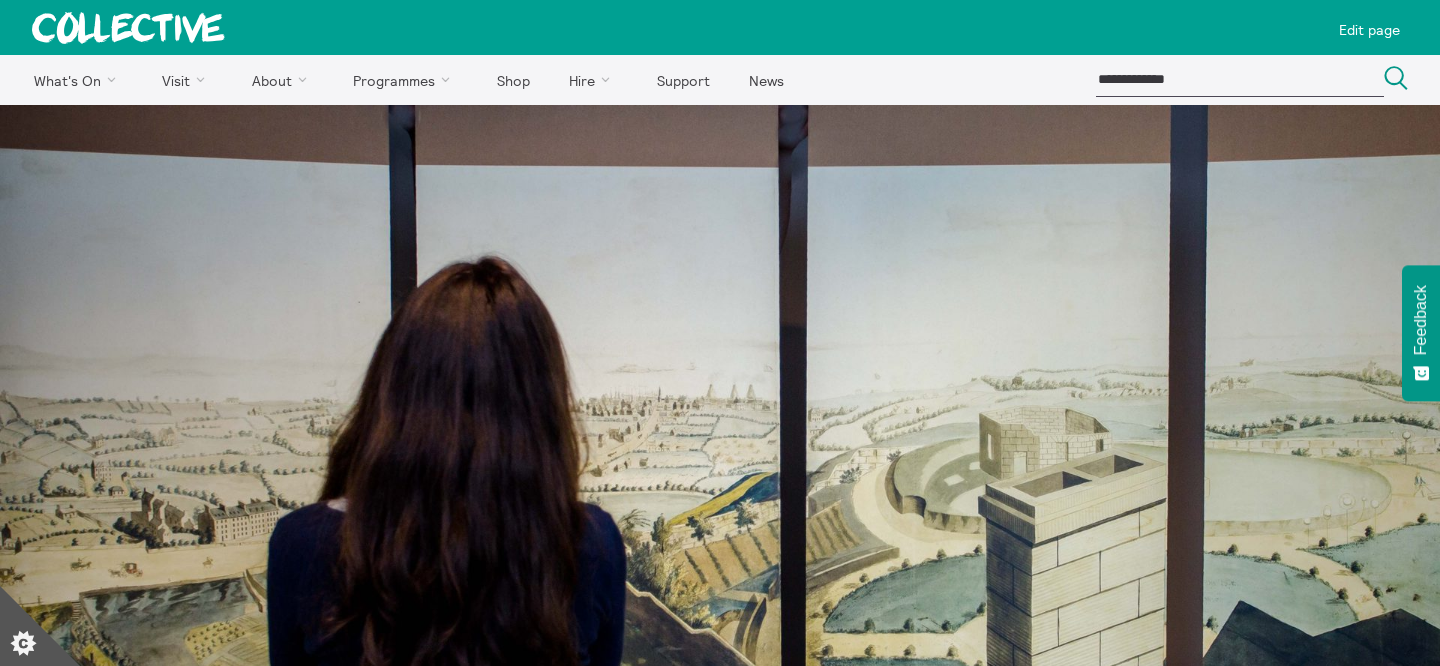 click at bounding box center [1240, 79] 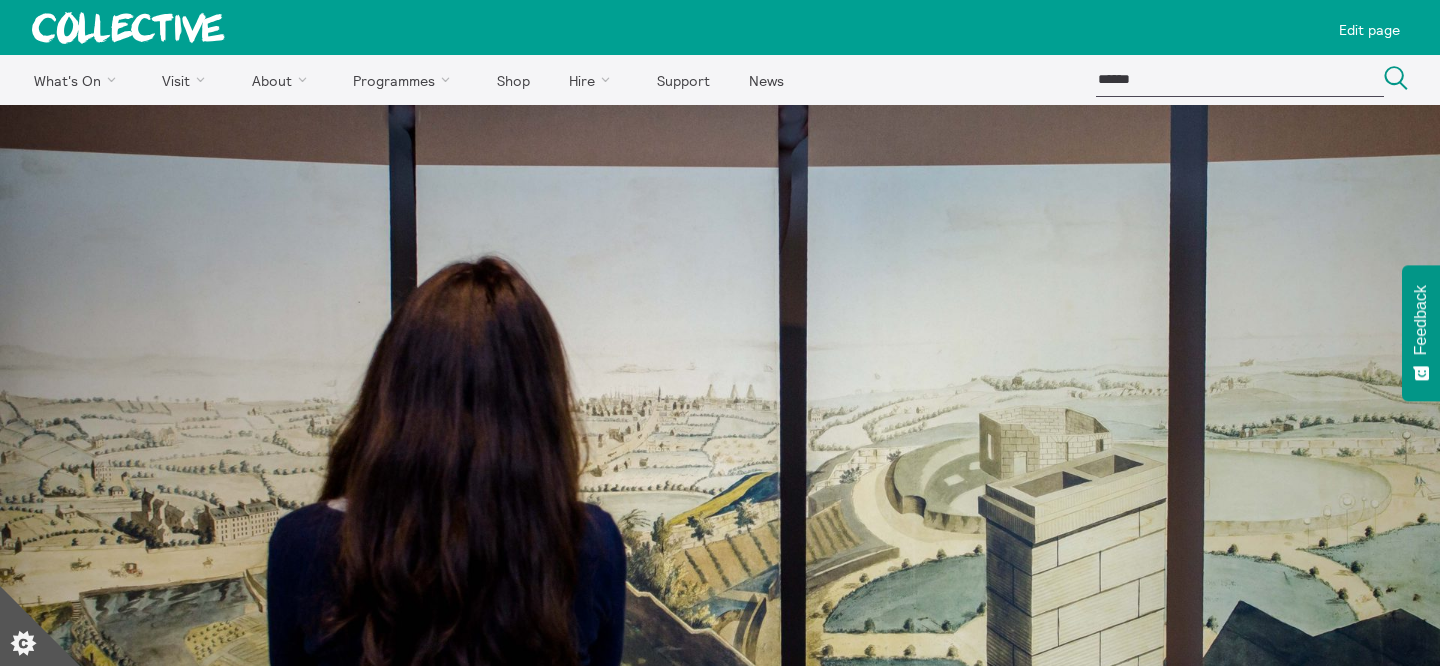 type on "******" 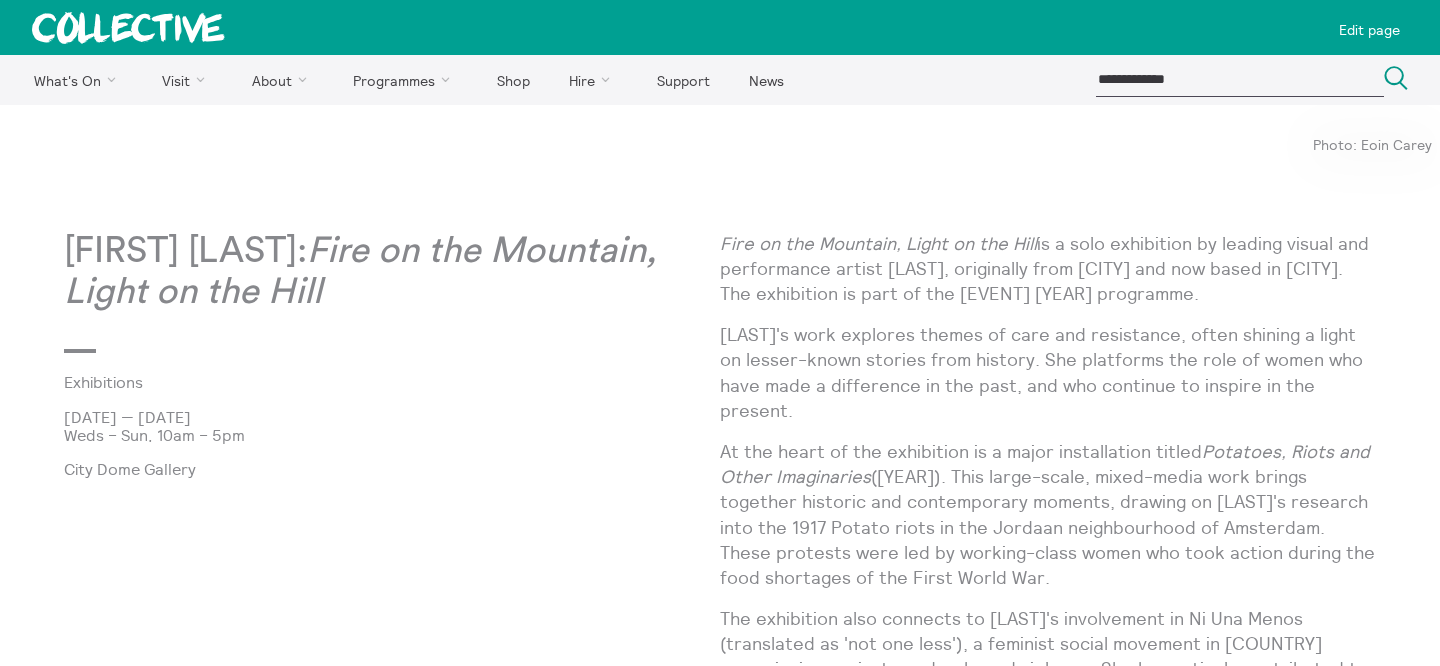 scroll, scrollTop: 0, scrollLeft: 0, axis: both 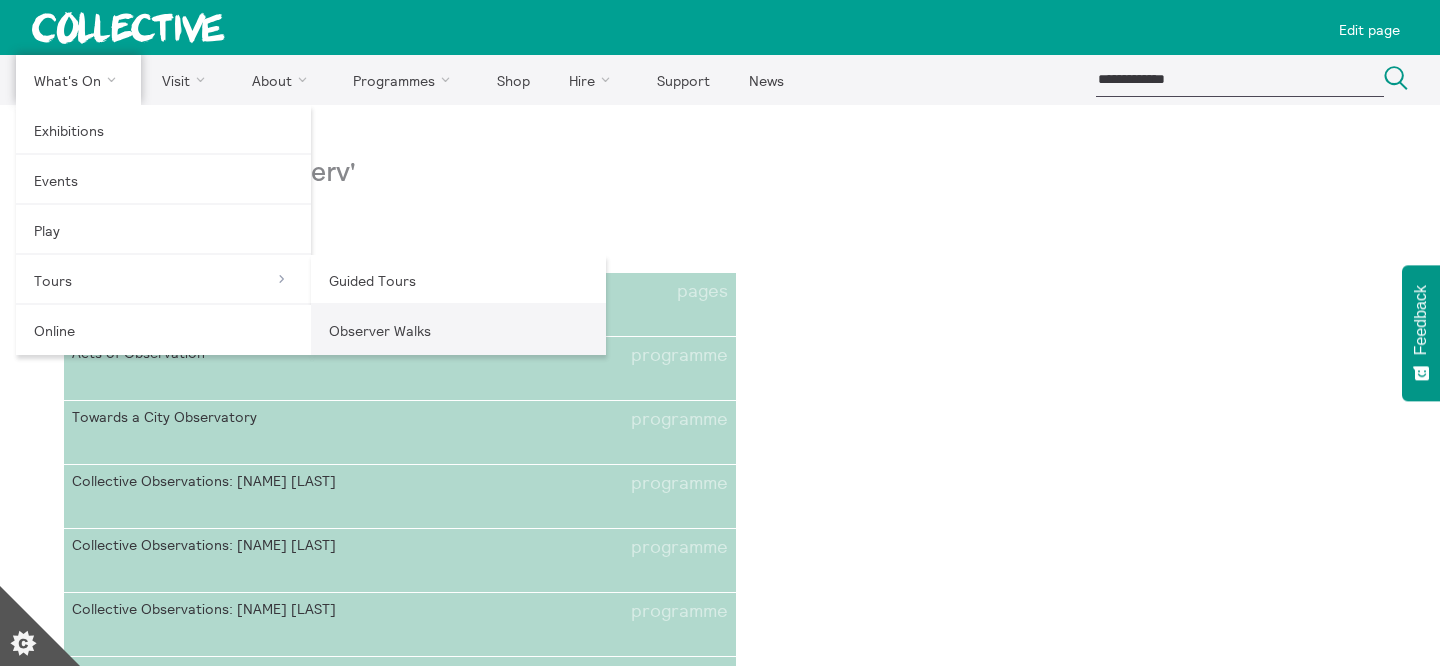click on "Observer Walks" at bounding box center [458, 330] 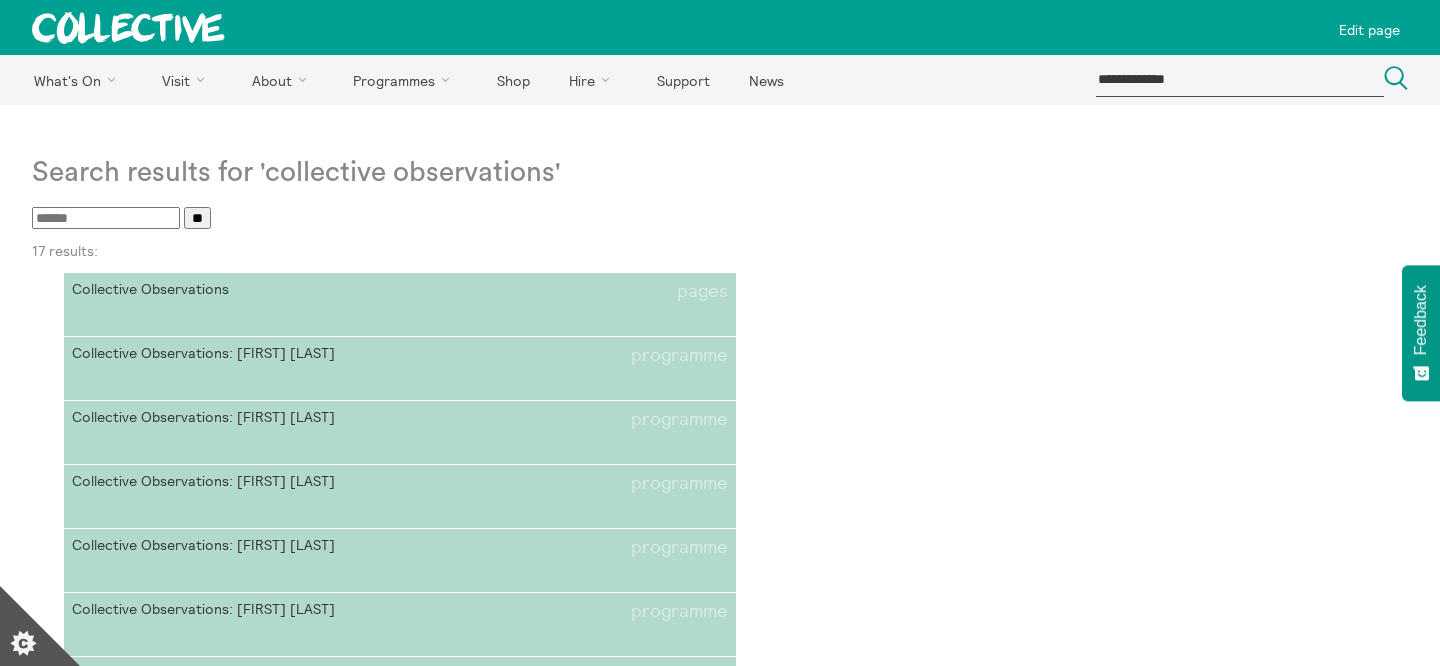 scroll, scrollTop: 0, scrollLeft: 0, axis: both 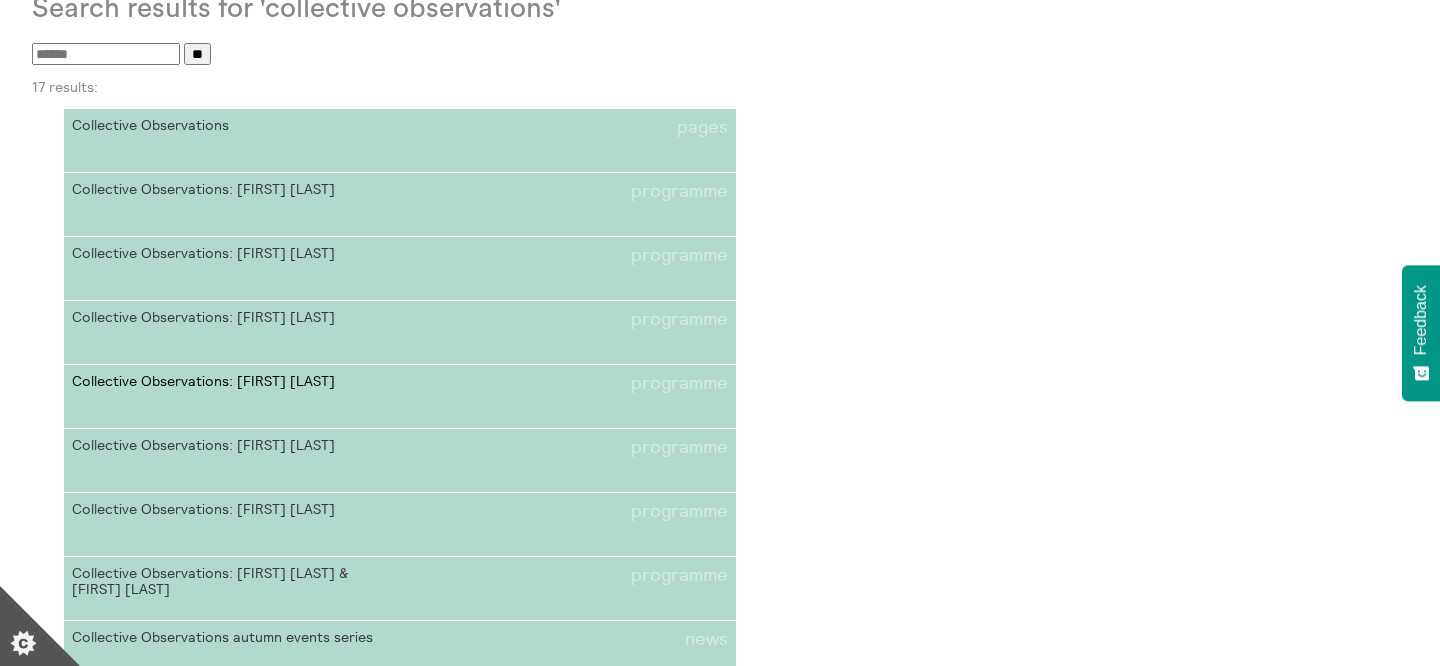 click on "Collective Observations: [FIRST] [LAST] programme" at bounding box center (400, 383) 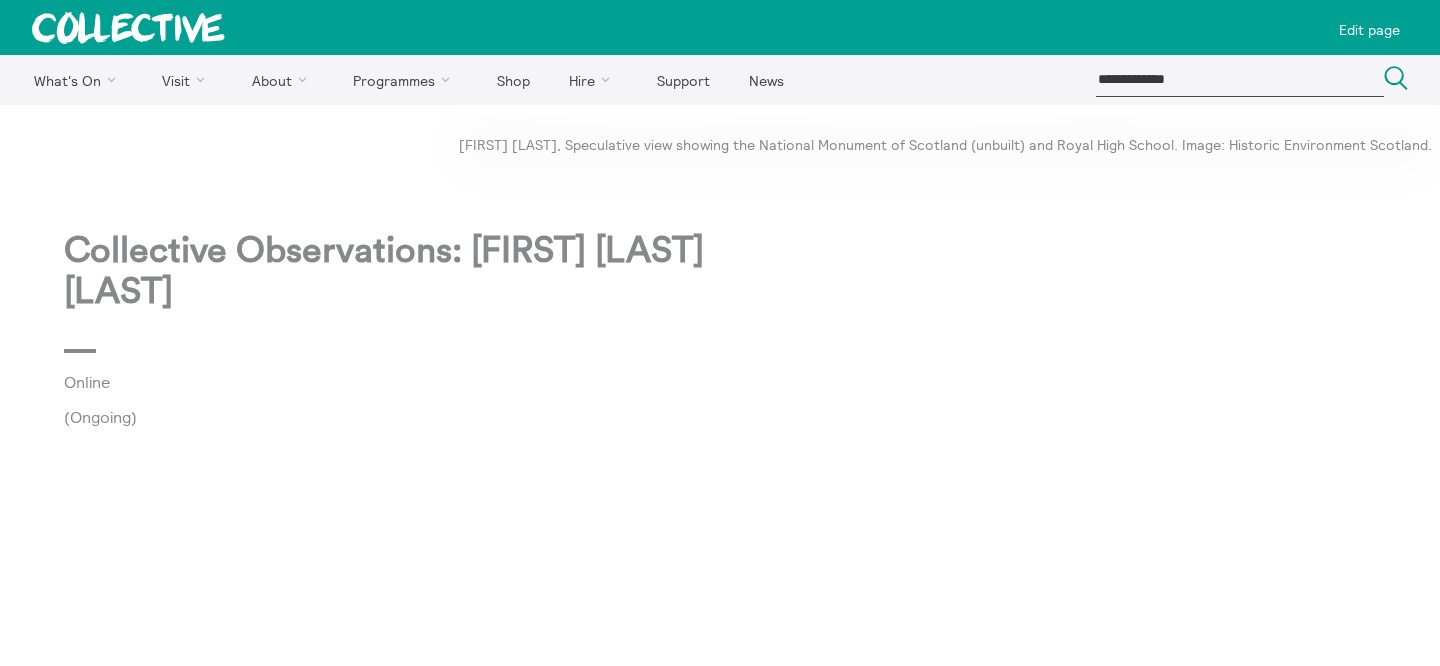scroll, scrollTop: 0, scrollLeft: 0, axis: both 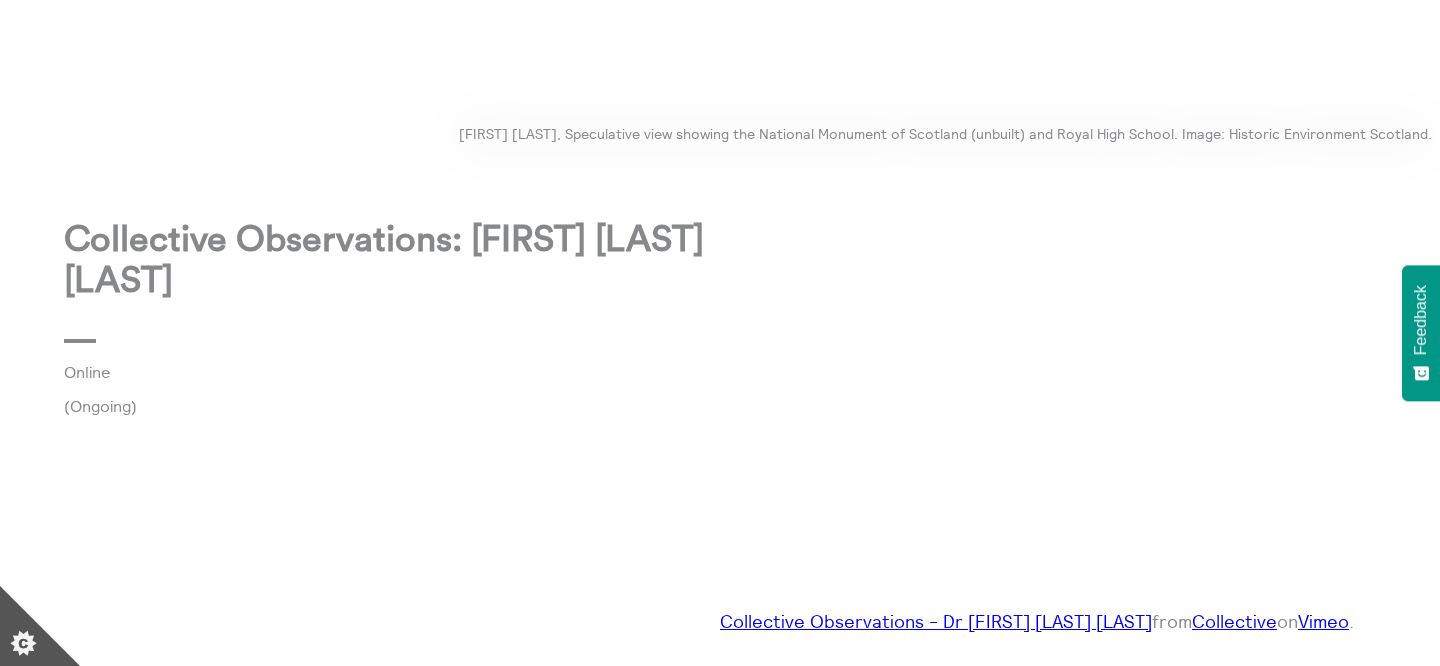 click on "Collective Observations: Kirsten Carter McKee" at bounding box center [392, 261] 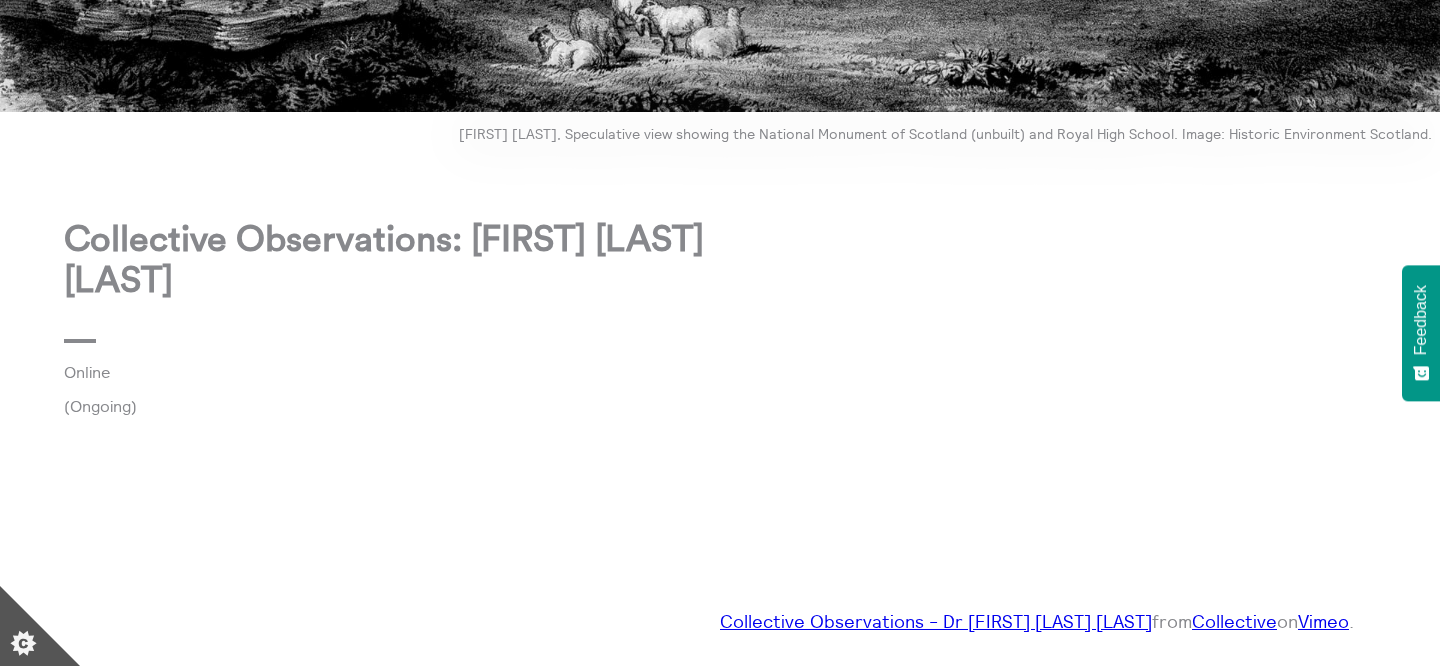 click on "Collective Observations: Kirsten Carter McKee" at bounding box center (392, 261) 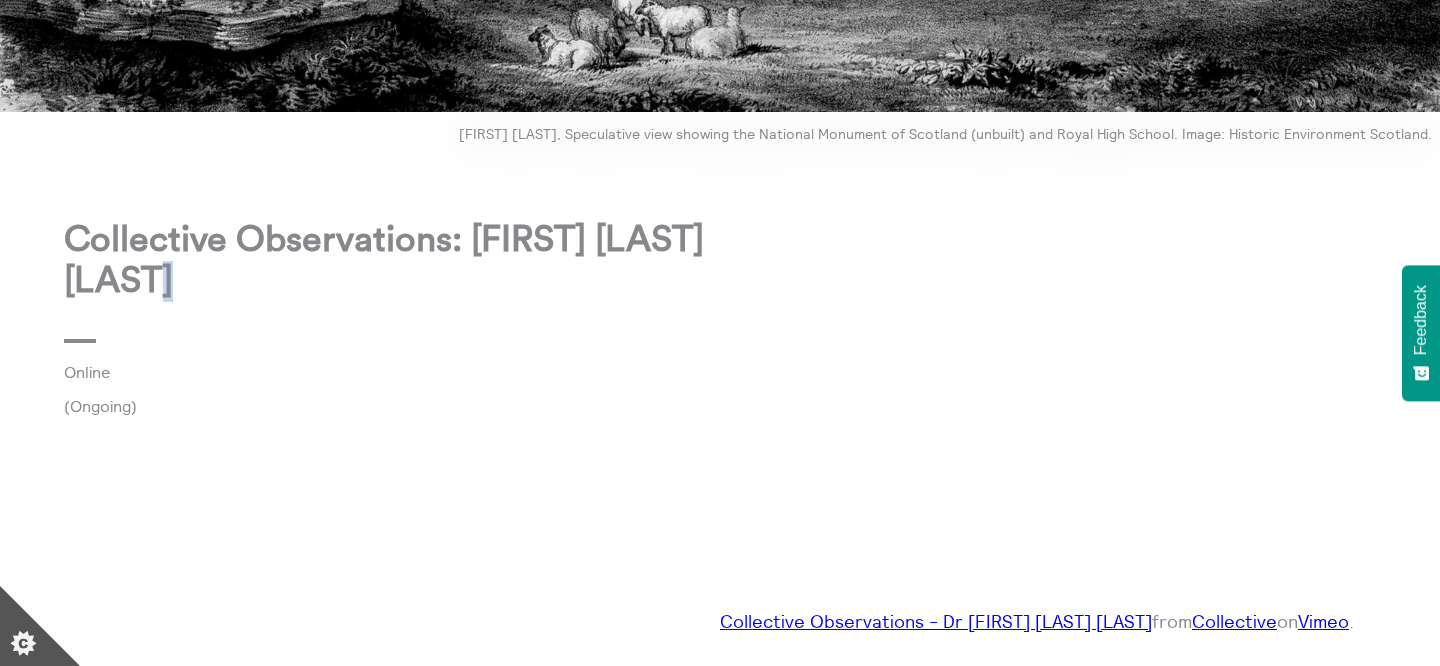 click on "Collective Observations: Kirsten Carter McKee" at bounding box center (392, 261) 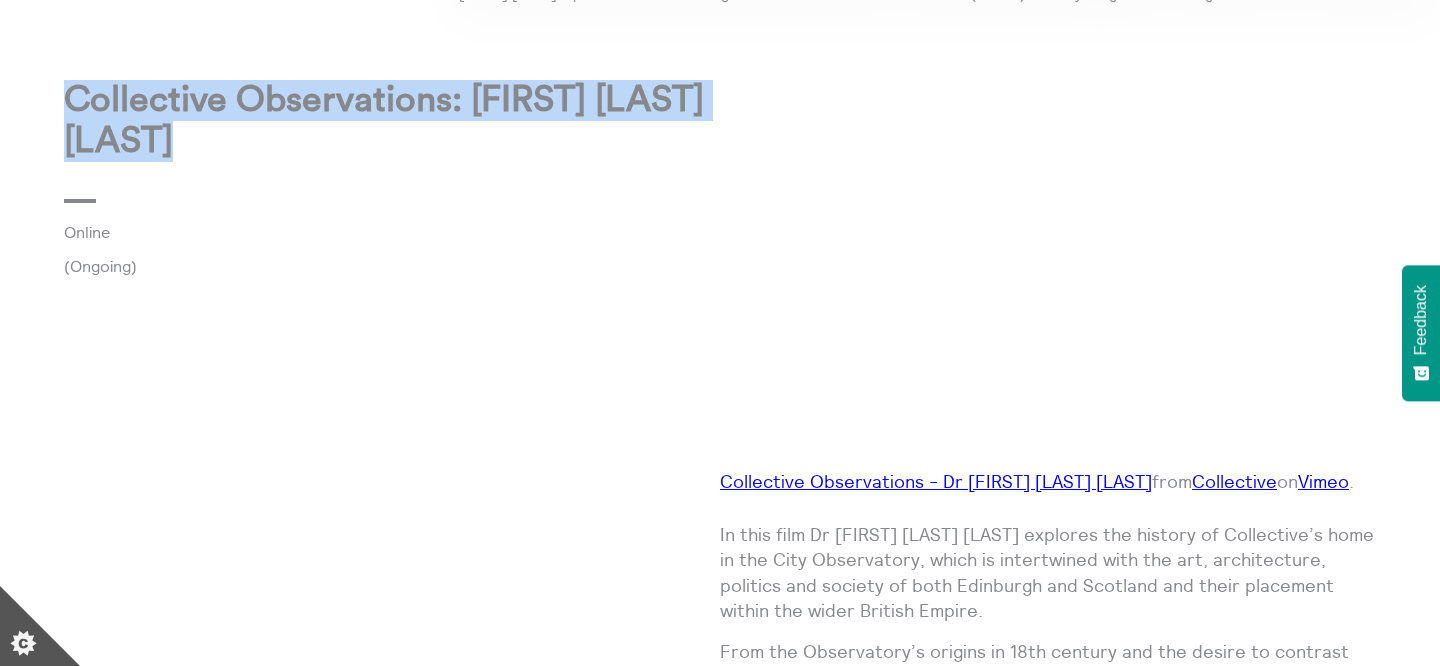 copy on "Collective Observations: Kirsten Carter McKee" 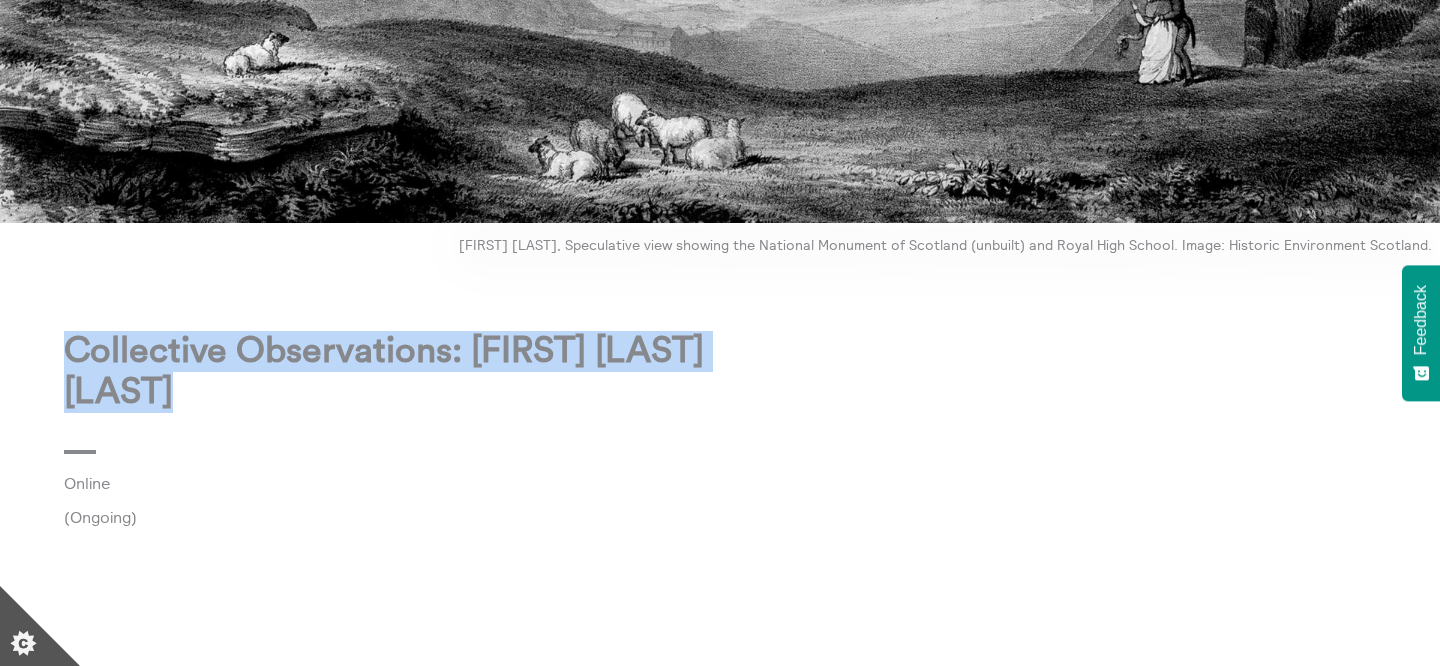 scroll, scrollTop: 564, scrollLeft: 0, axis: vertical 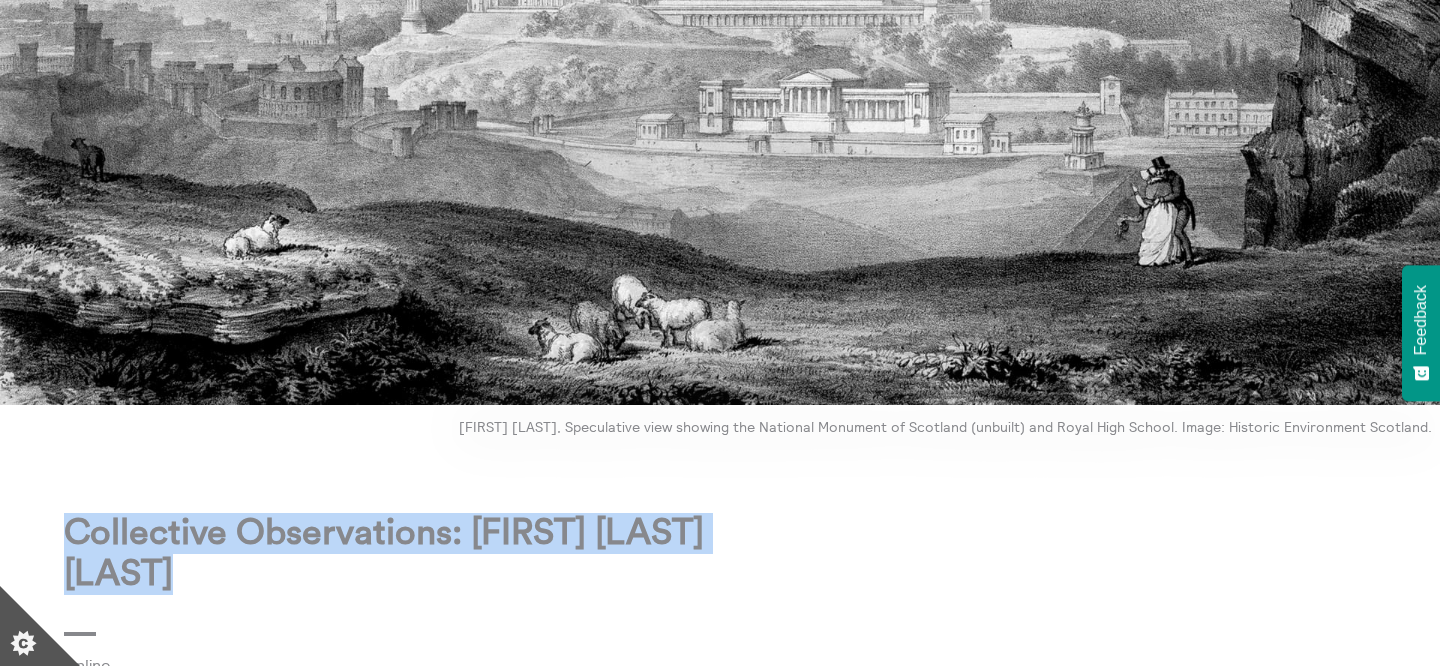 click on "**********" at bounding box center (720, 961) 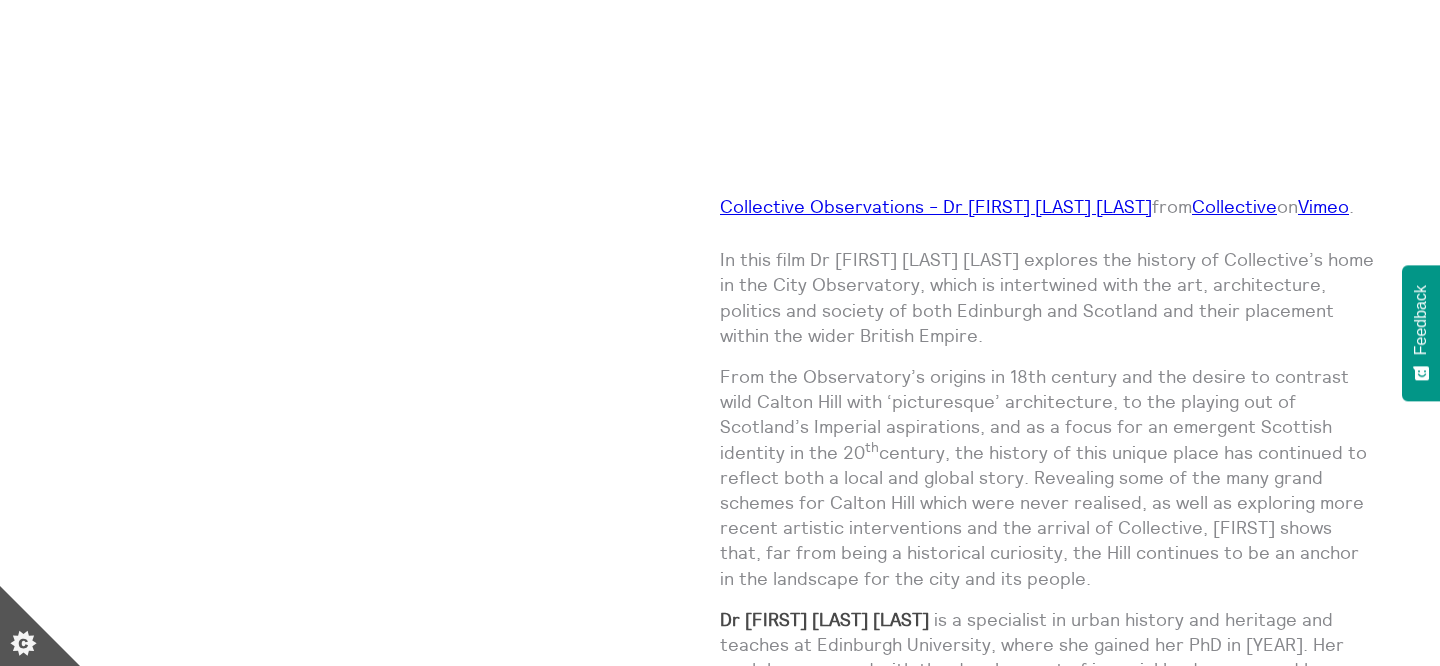 scroll, scrollTop: 1273, scrollLeft: 0, axis: vertical 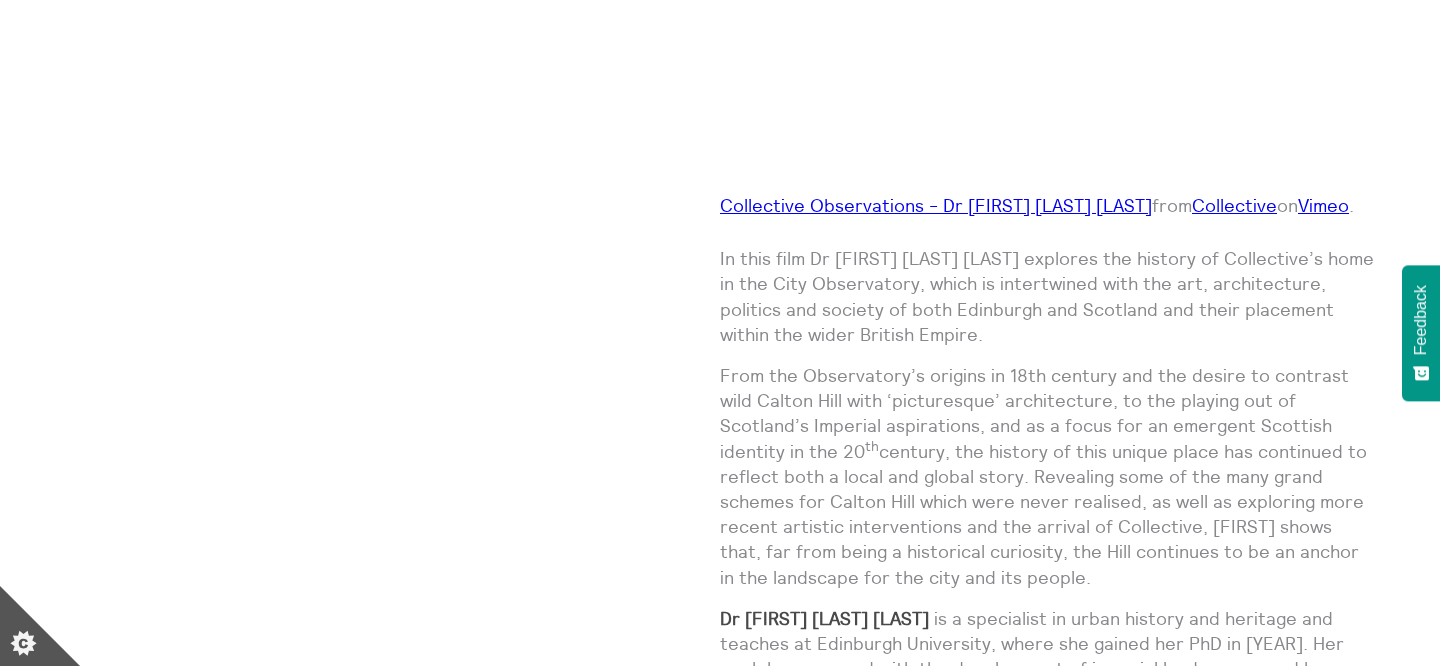 click on "In this film Dr Kirsten Carter McKee explores the history of Collective’s home in the City Observatory, which is intertwined with the art, architecture, politics and society of both Edinburgh and Scotland and their placement within the wider British Empire." at bounding box center [1048, 296] 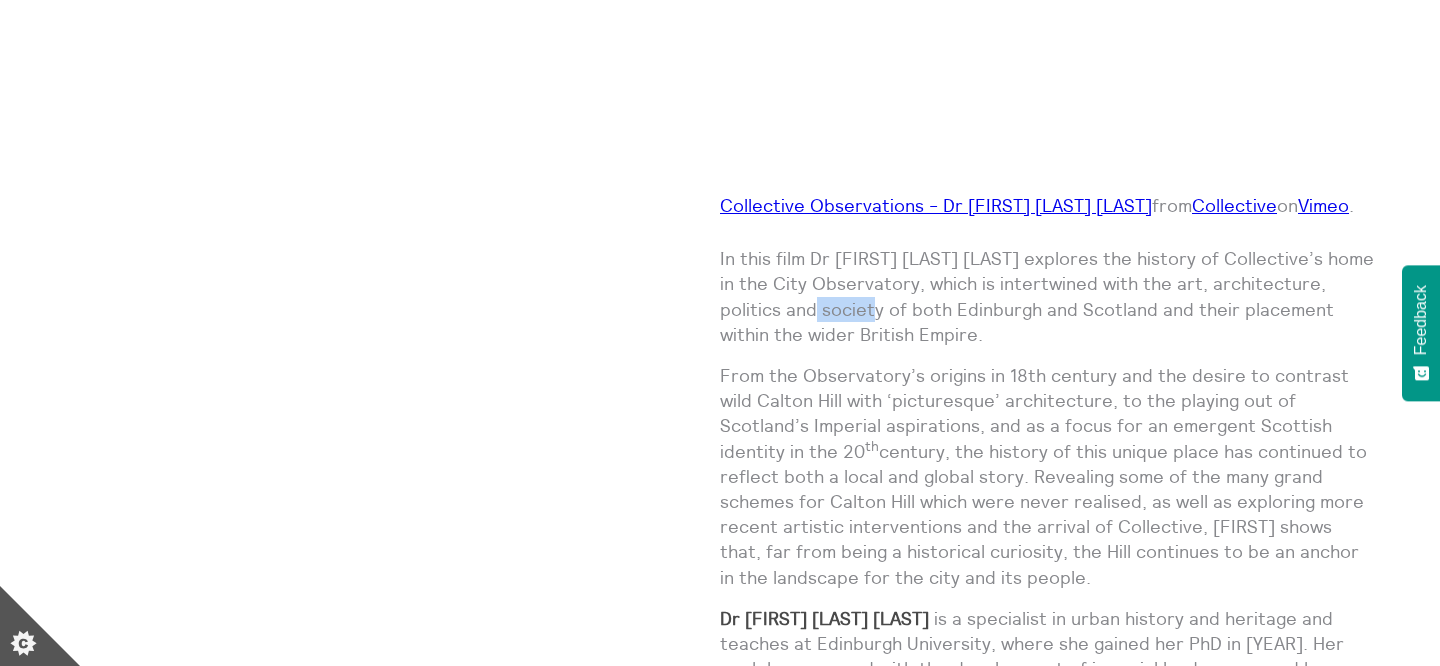 click on "In this film Dr Kirsten Carter McKee explores the history of Collective’s home in the City Observatory, which is intertwined with the art, architecture, politics and society of both Edinburgh and Scotland and their placement within the wider British Empire." at bounding box center [1048, 296] 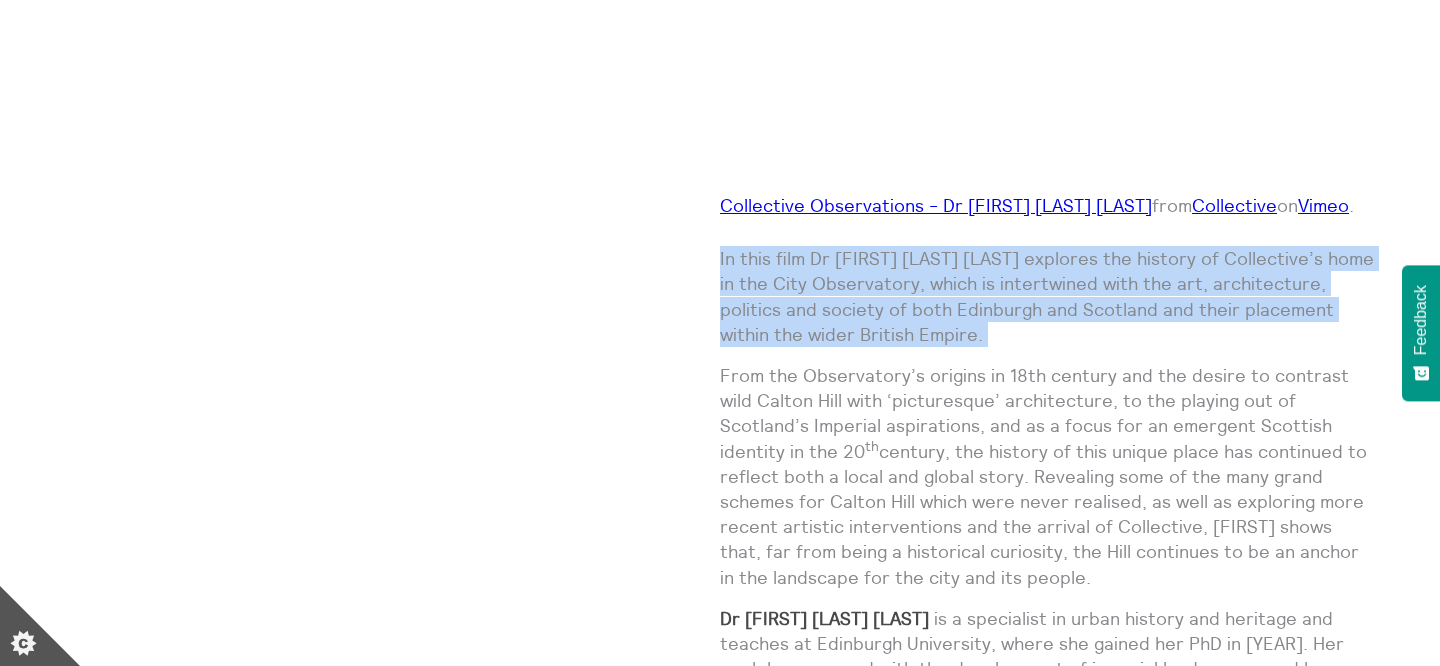 copy on "In this film Dr Kirsten Carter McKee explores the history of Collective’s home in the City Observatory, which is intertwined with the art, architecture, politics and society of both Edinburgh and Scotland and their placement within the wider British Empire." 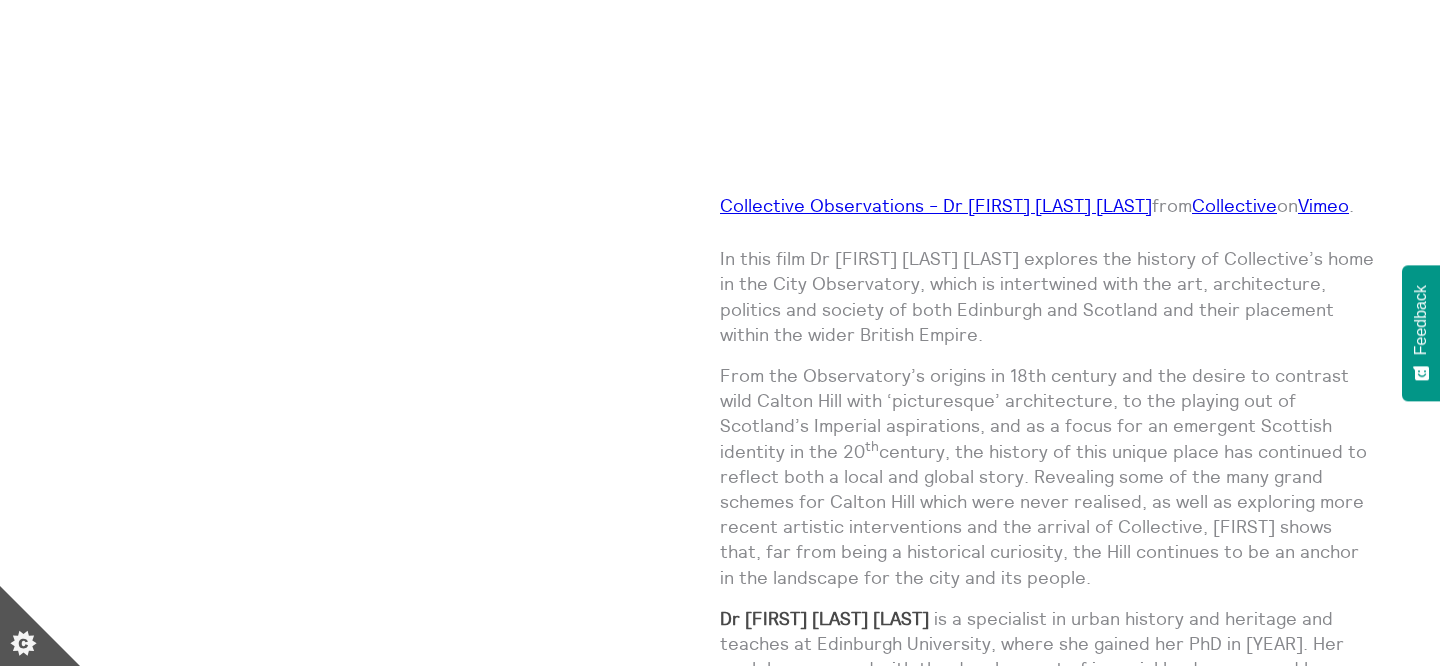 click on "From the Observatory’s origins in 18th century and the desire to contrast wild Calton Hill with ‘picturesque’ architecture, to the playing out of Scotland’s Imperial aspirations, and as a focus for an emergent Scottish identity in the 20 th  century, the history of this unique place has continued to reflect both a local and global story. Revealing some of the many grand schemes for Calton Hill which were never realised, as well as exploring more recent artistic interventions and the arrival of Collective, Kirsten shows that, far from being a historical curiosity, the Hill continues to be an anchor in the landscape for the city and its people." at bounding box center (1048, 476) 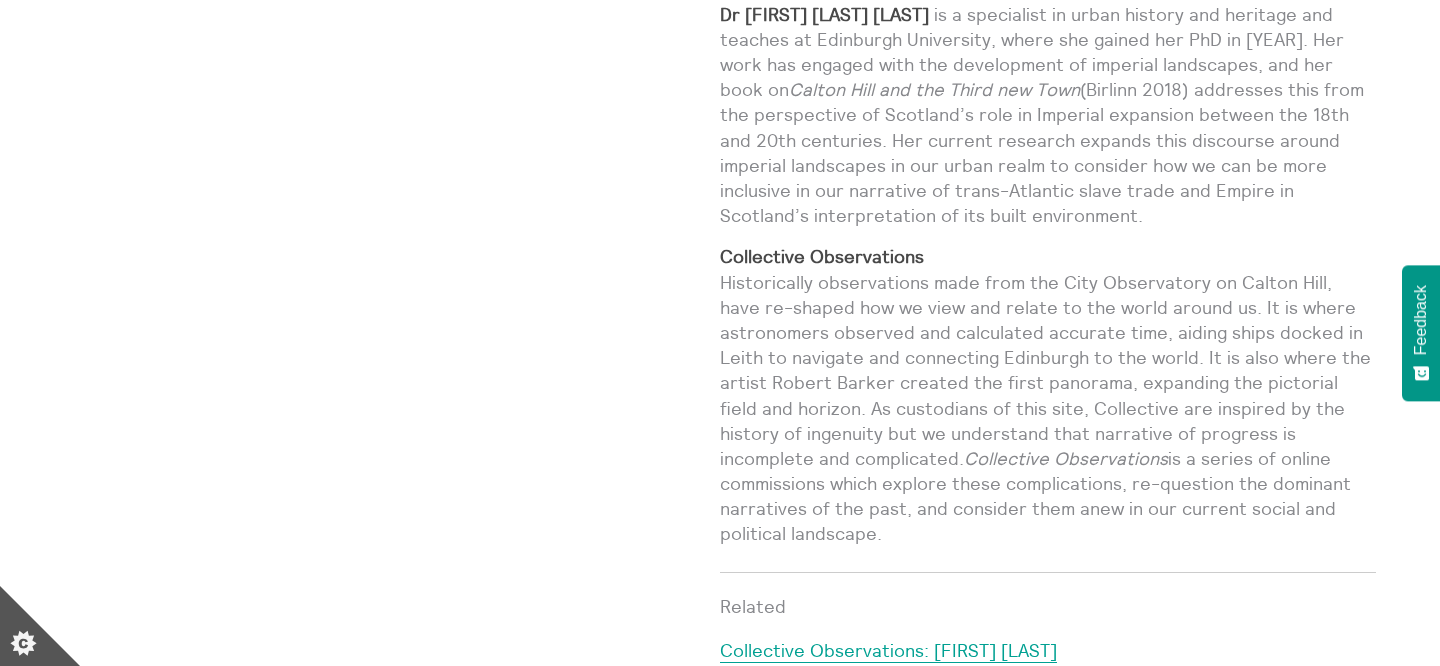scroll, scrollTop: 1880, scrollLeft: 0, axis: vertical 